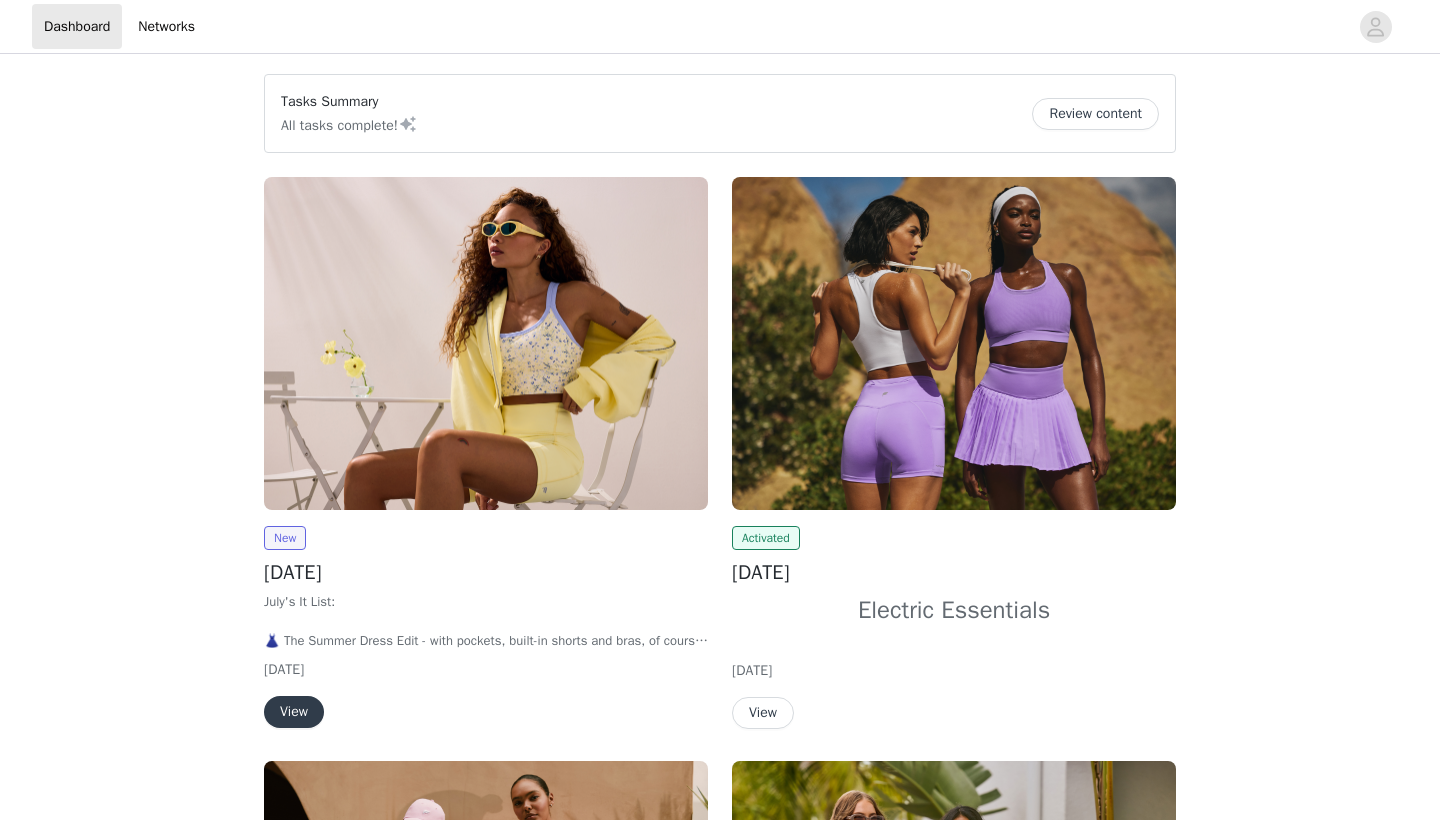 scroll, scrollTop: 0, scrollLeft: 0, axis: both 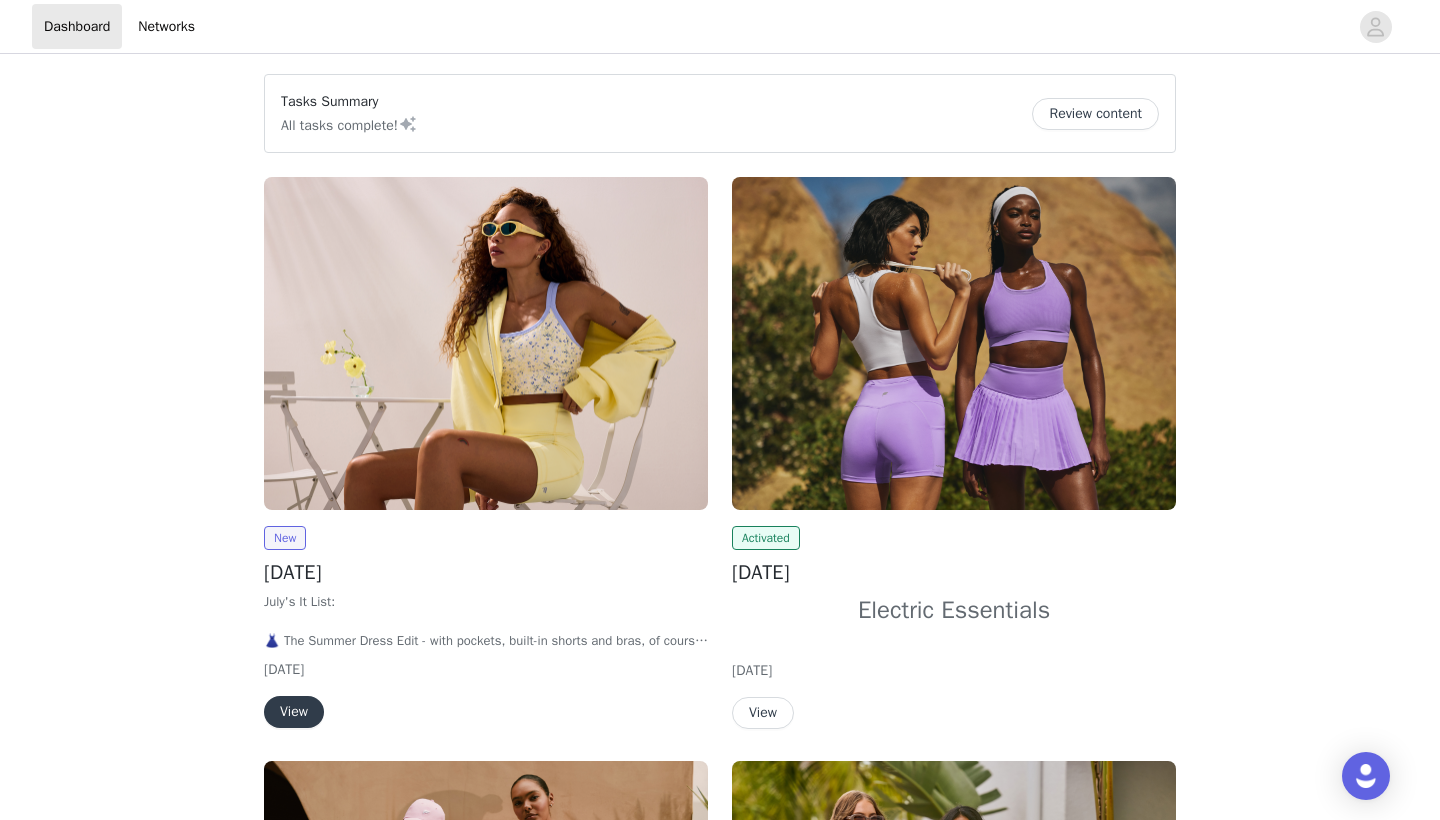 click on "View" at bounding box center [294, 712] 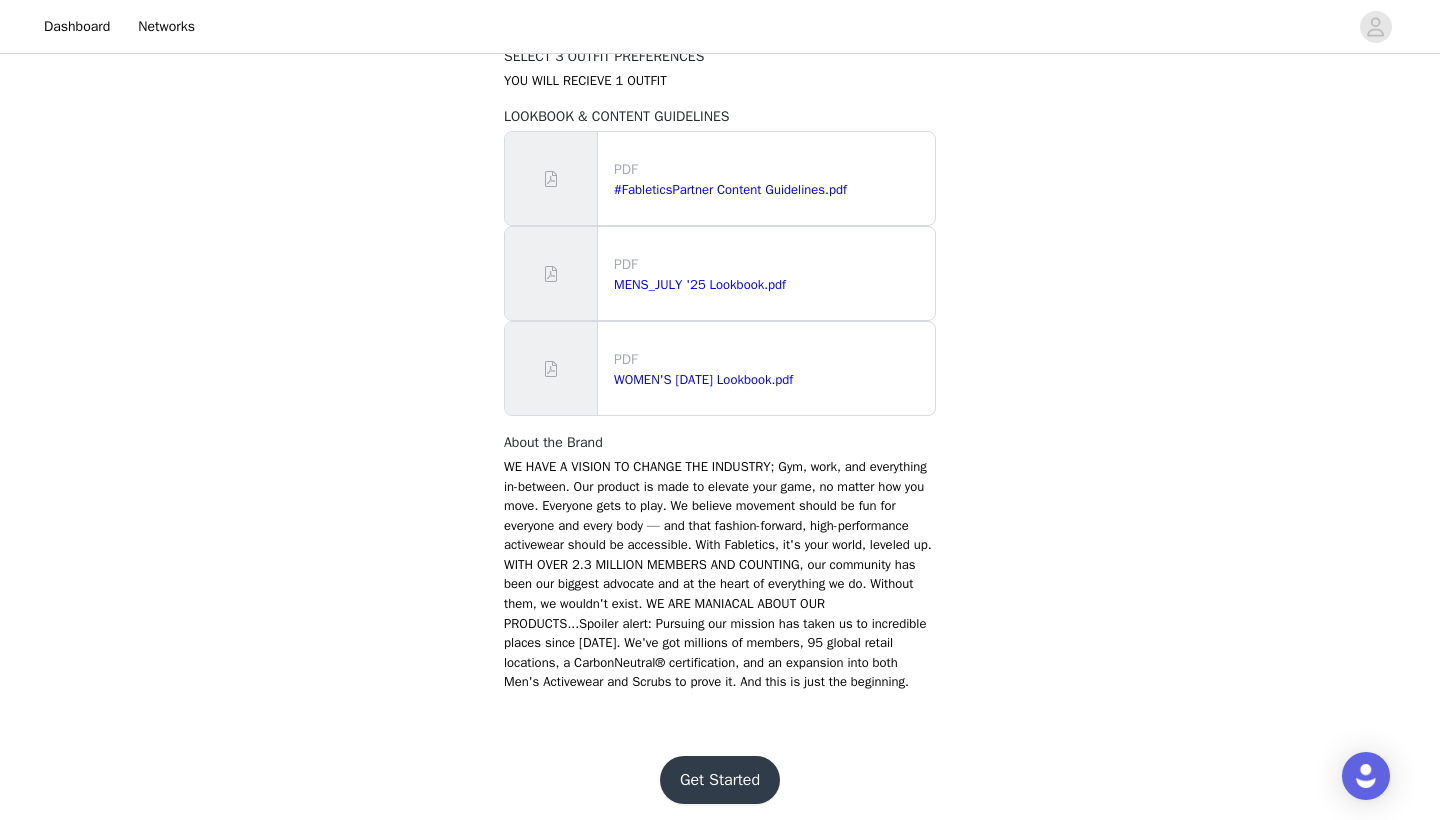 scroll, scrollTop: 1286, scrollLeft: 0, axis: vertical 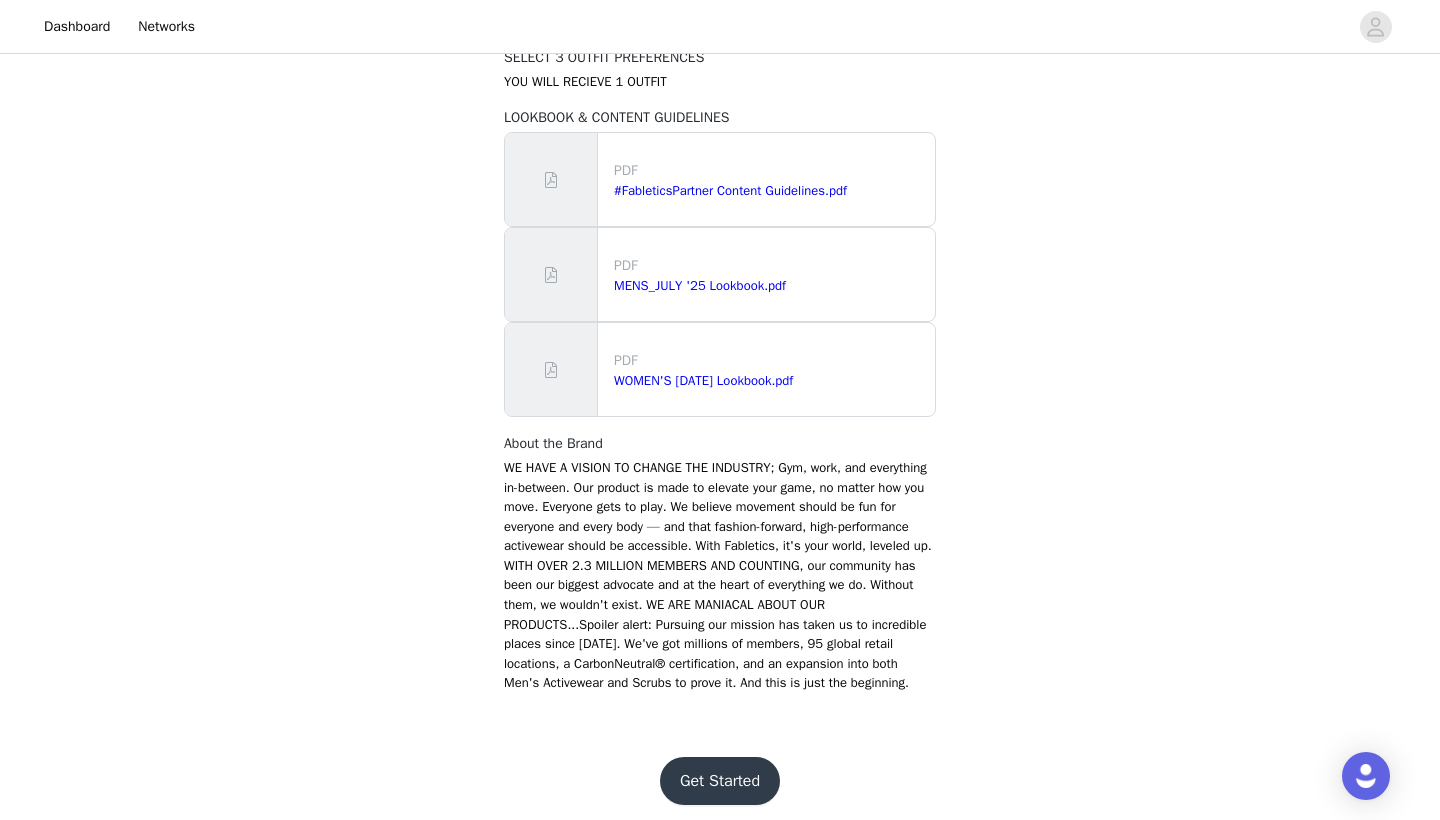 click on "Get Started" at bounding box center [720, 781] 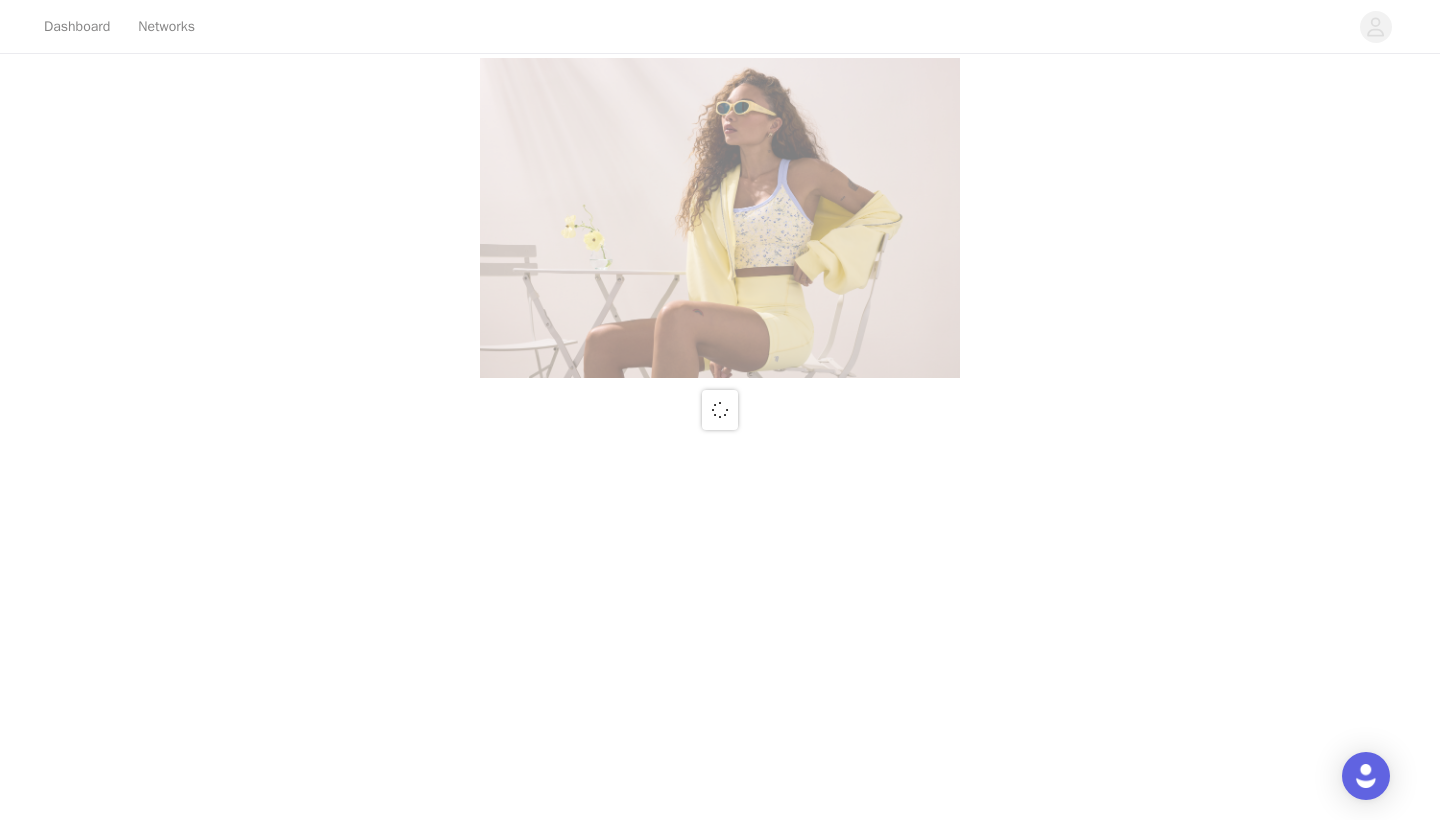 scroll, scrollTop: 0, scrollLeft: 0, axis: both 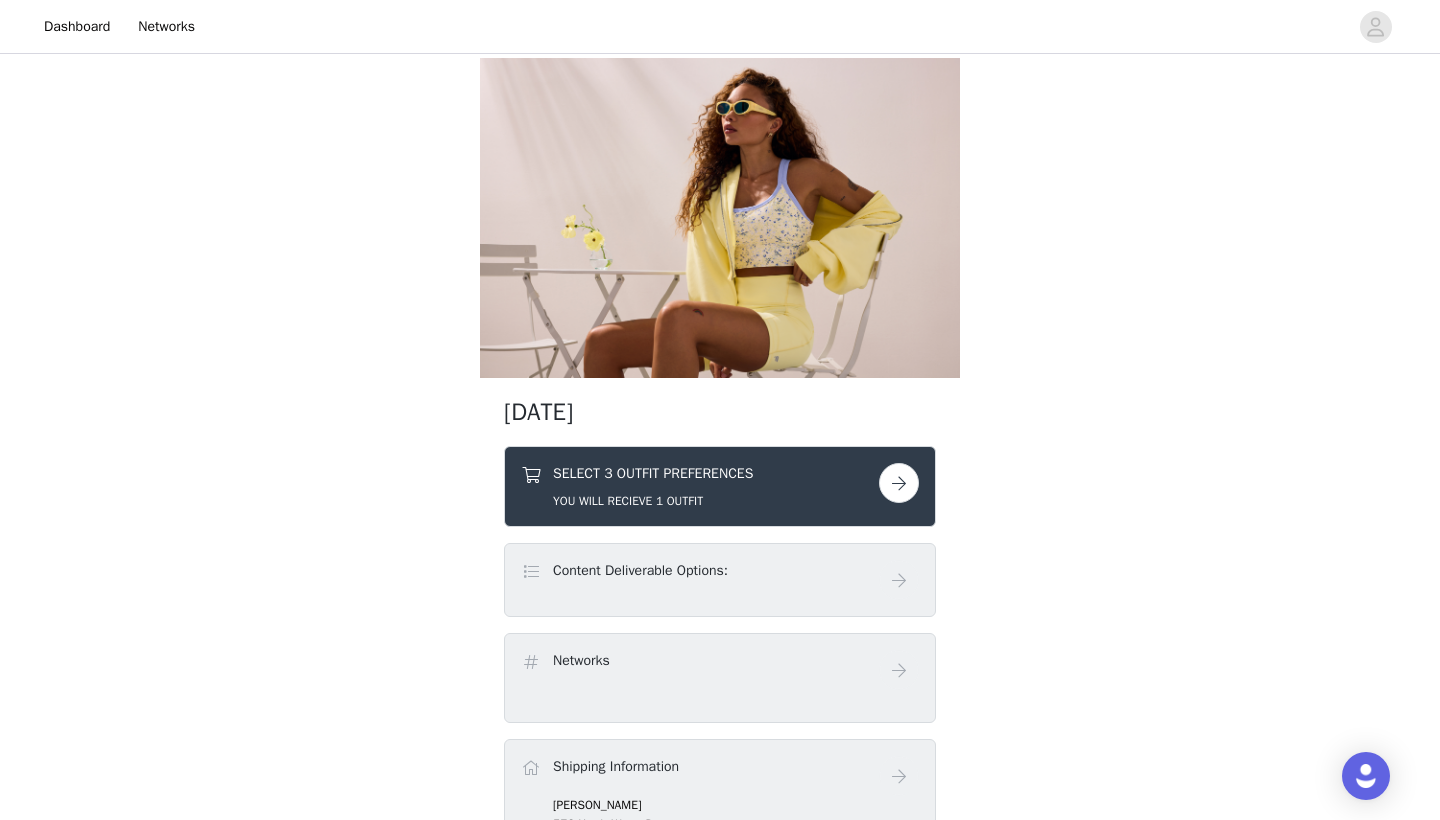 click at bounding box center [899, 483] 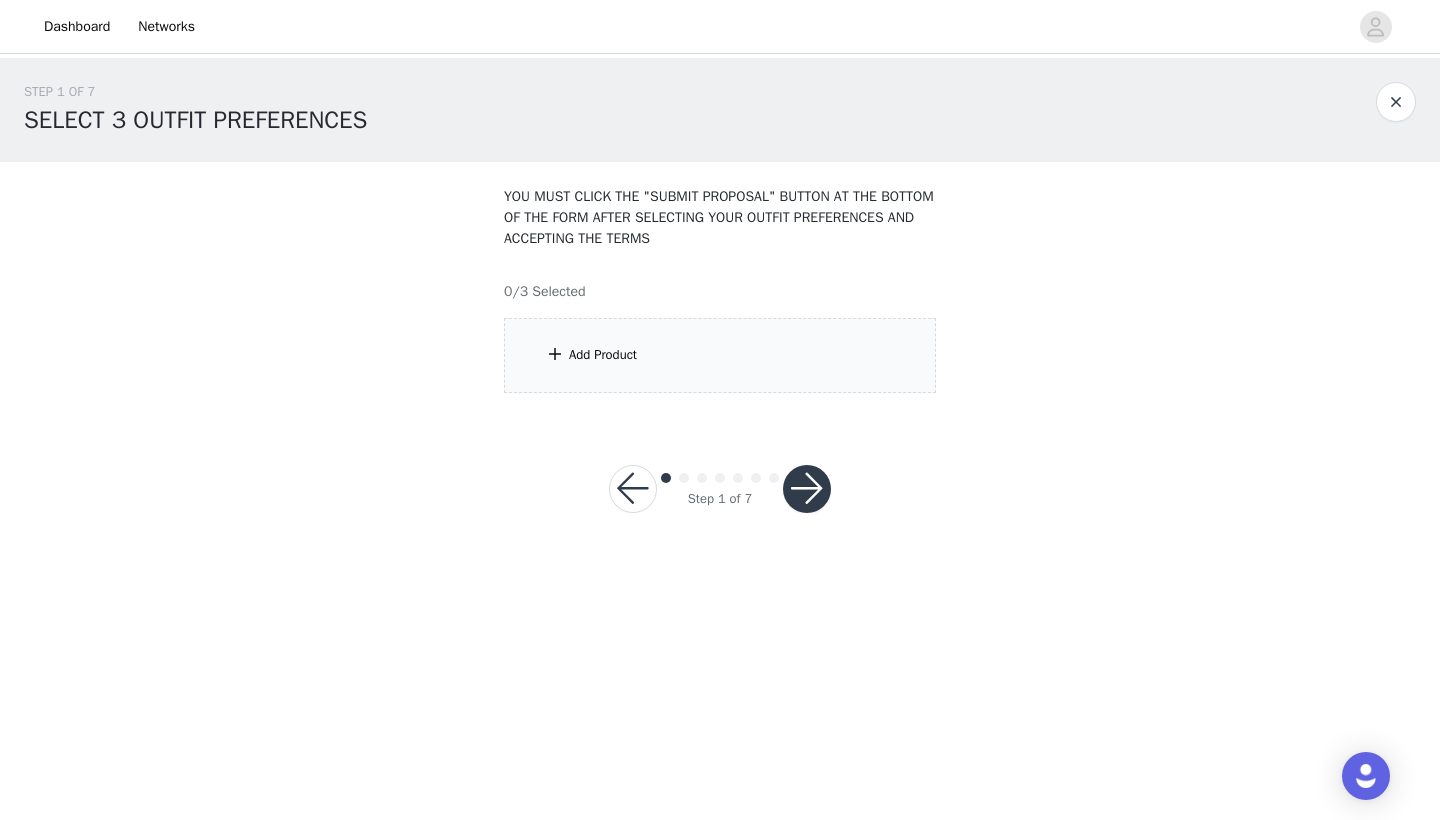click on "Add Product" at bounding box center (720, 355) 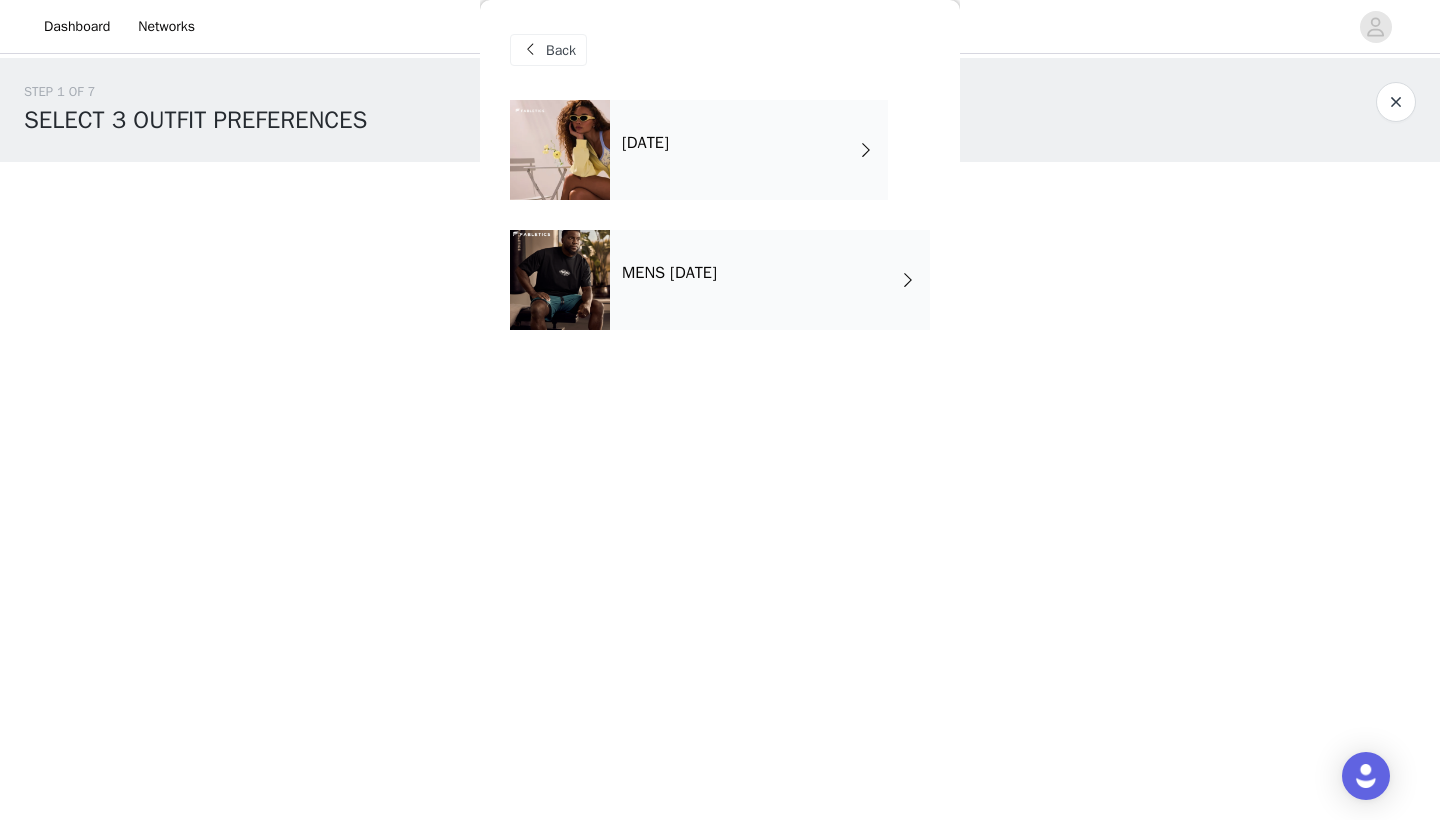 click on "[DATE]" at bounding box center [749, 150] 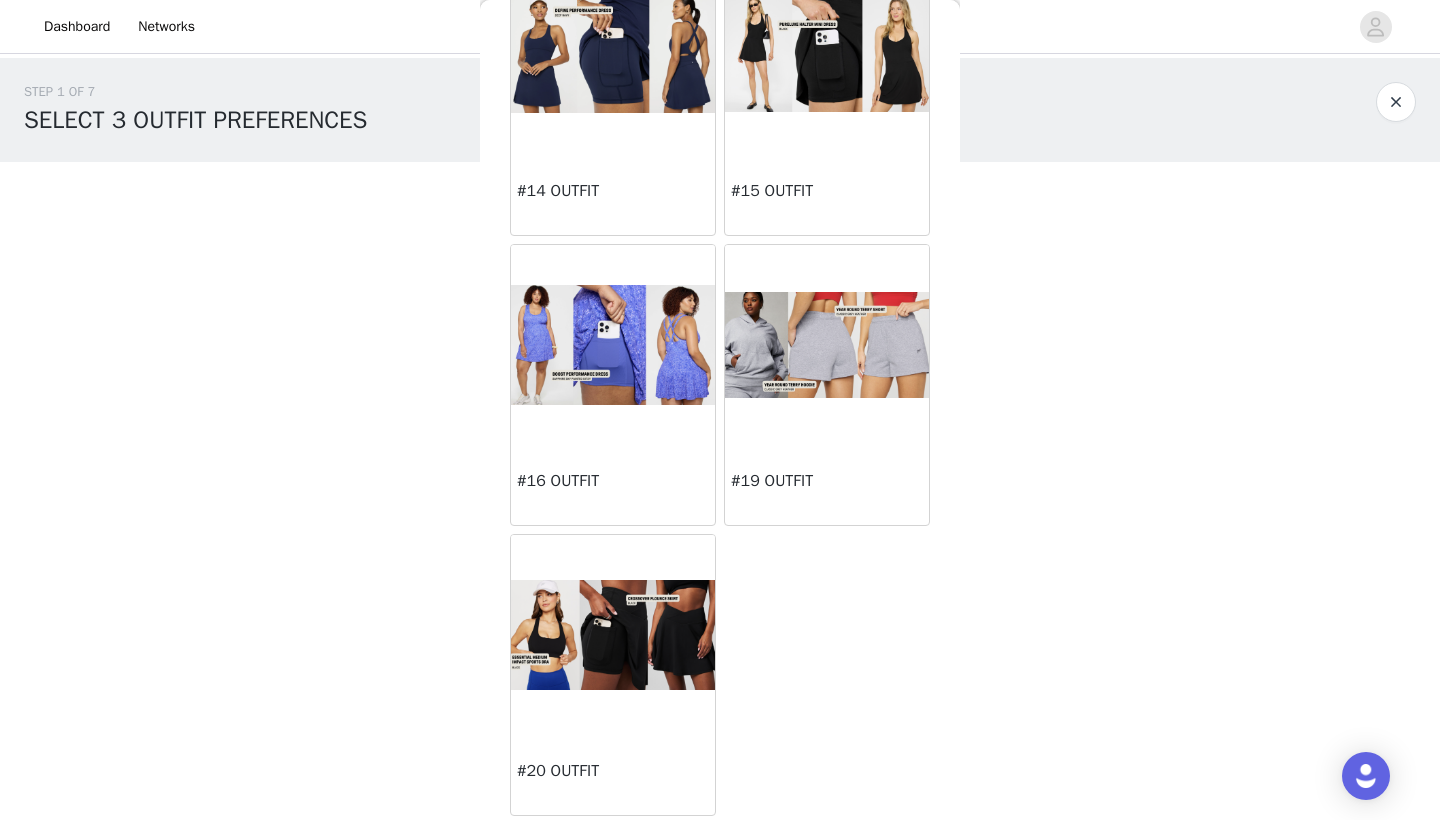 scroll, scrollTop: 1306, scrollLeft: 0, axis: vertical 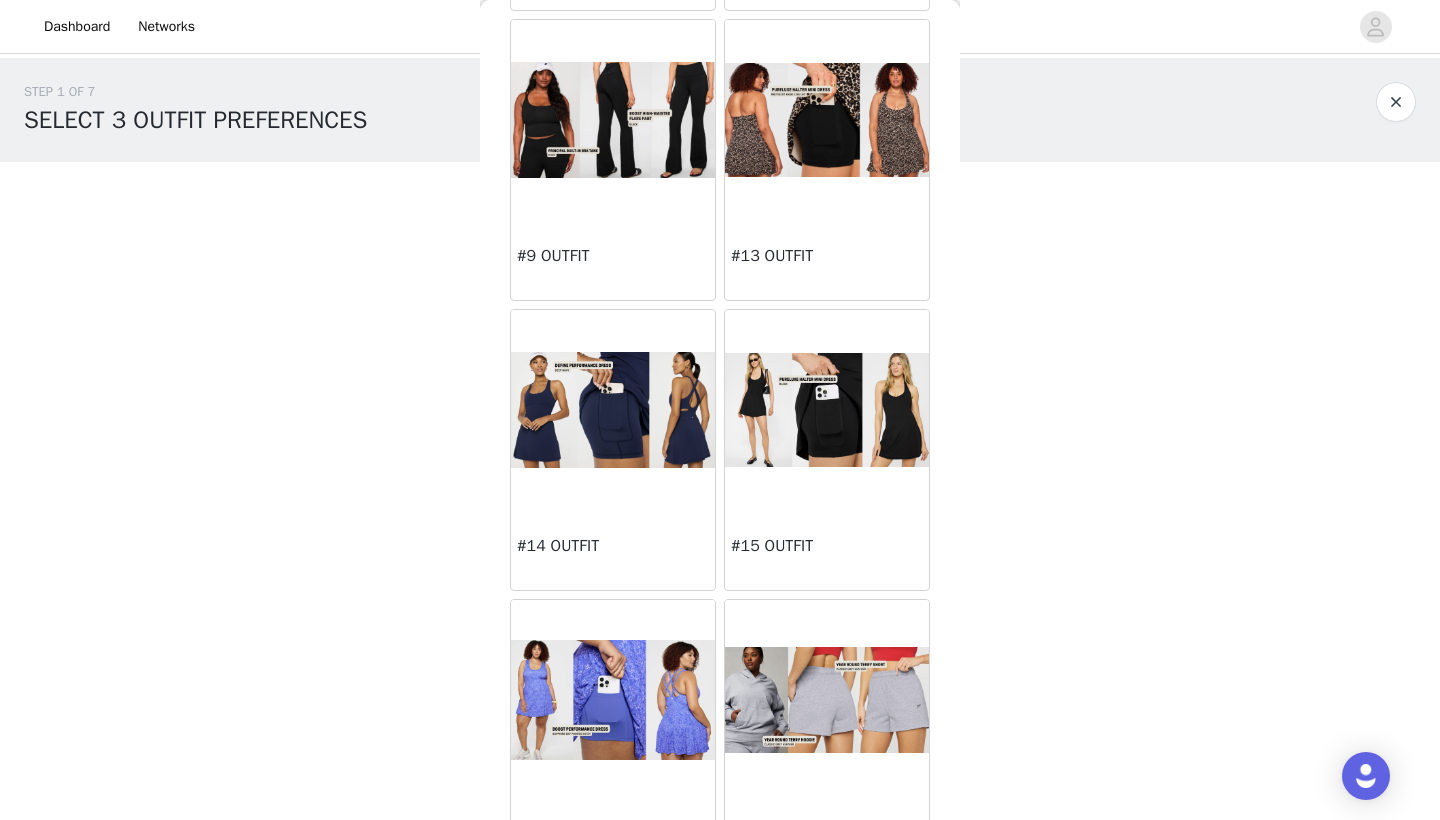 click at bounding box center [827, 410] 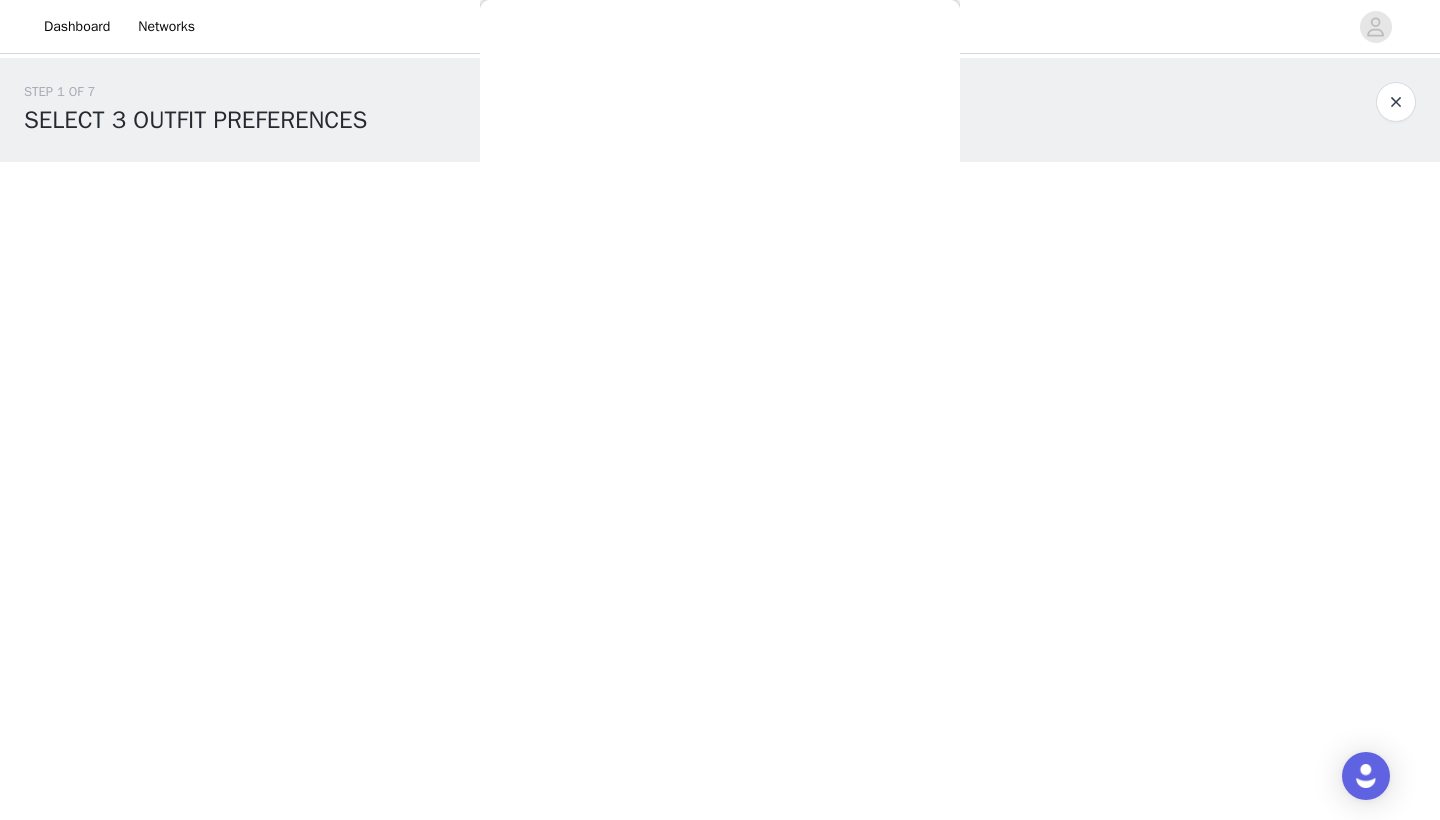 scroll, scrollTop: 0, scrollLeft: 0, axis: both 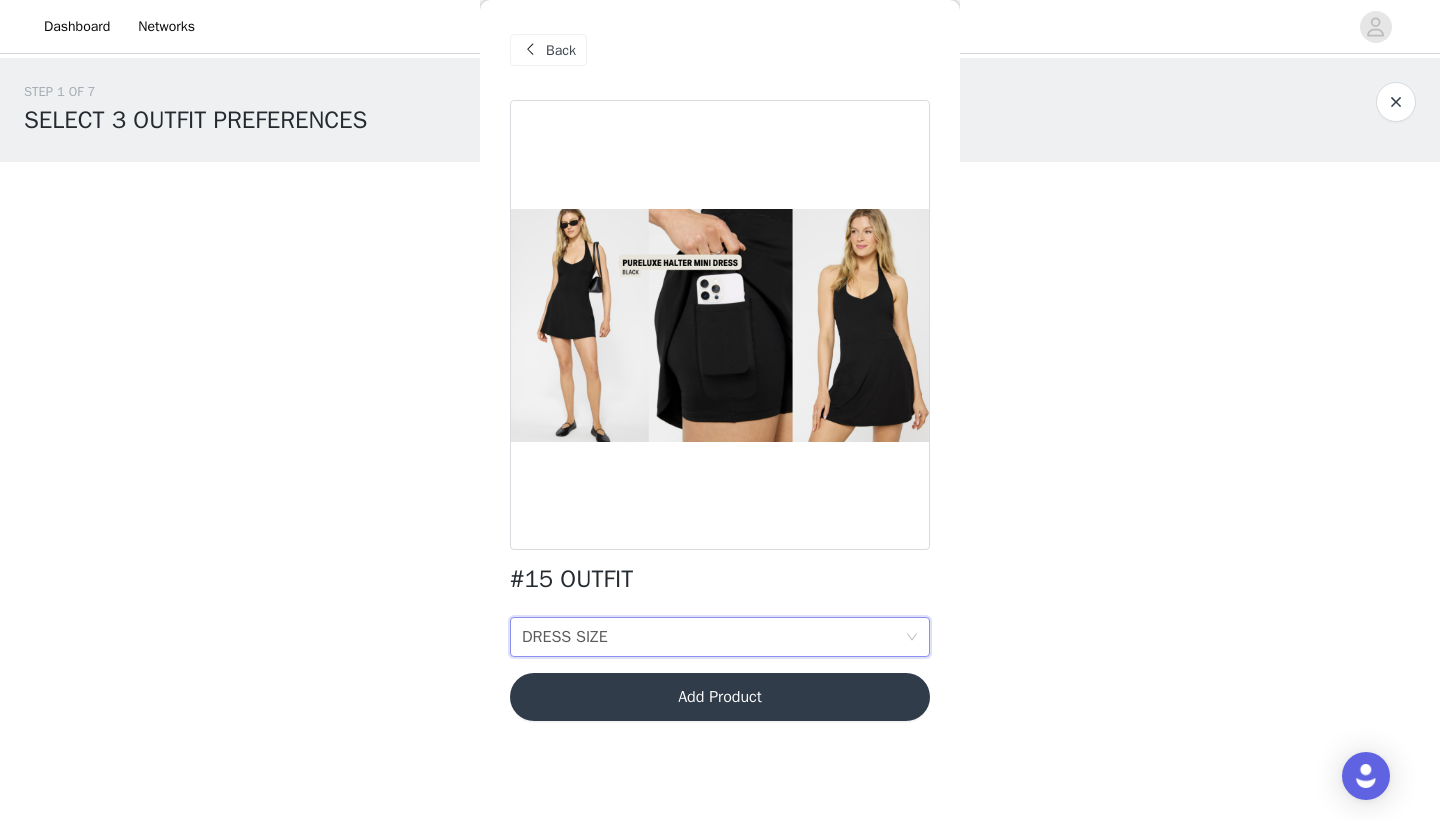 click on "DRESS SIZE DRESS SIZE" at bounding box center [713, 637] 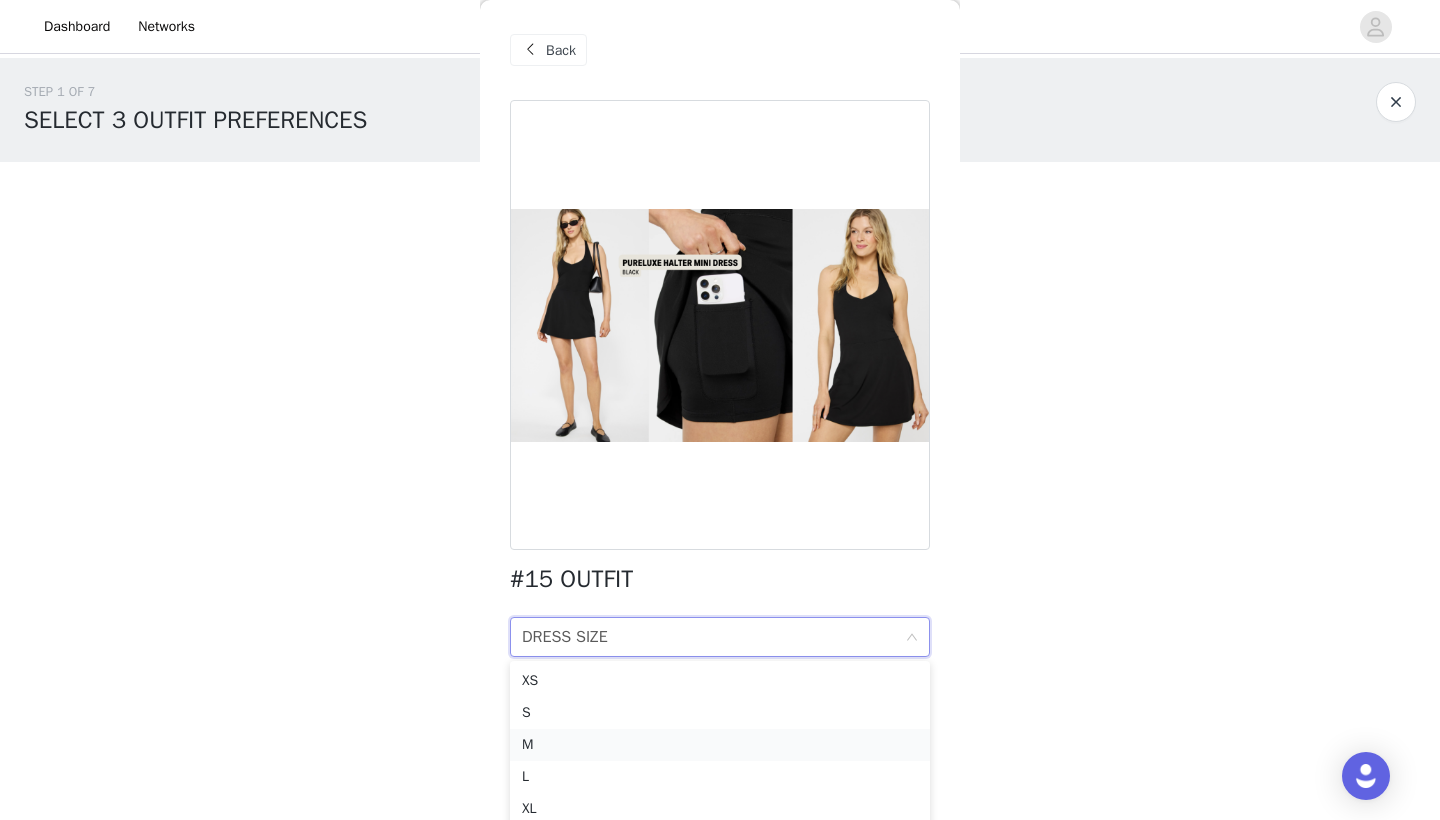 click on "M" at bounding box center (720, 745) 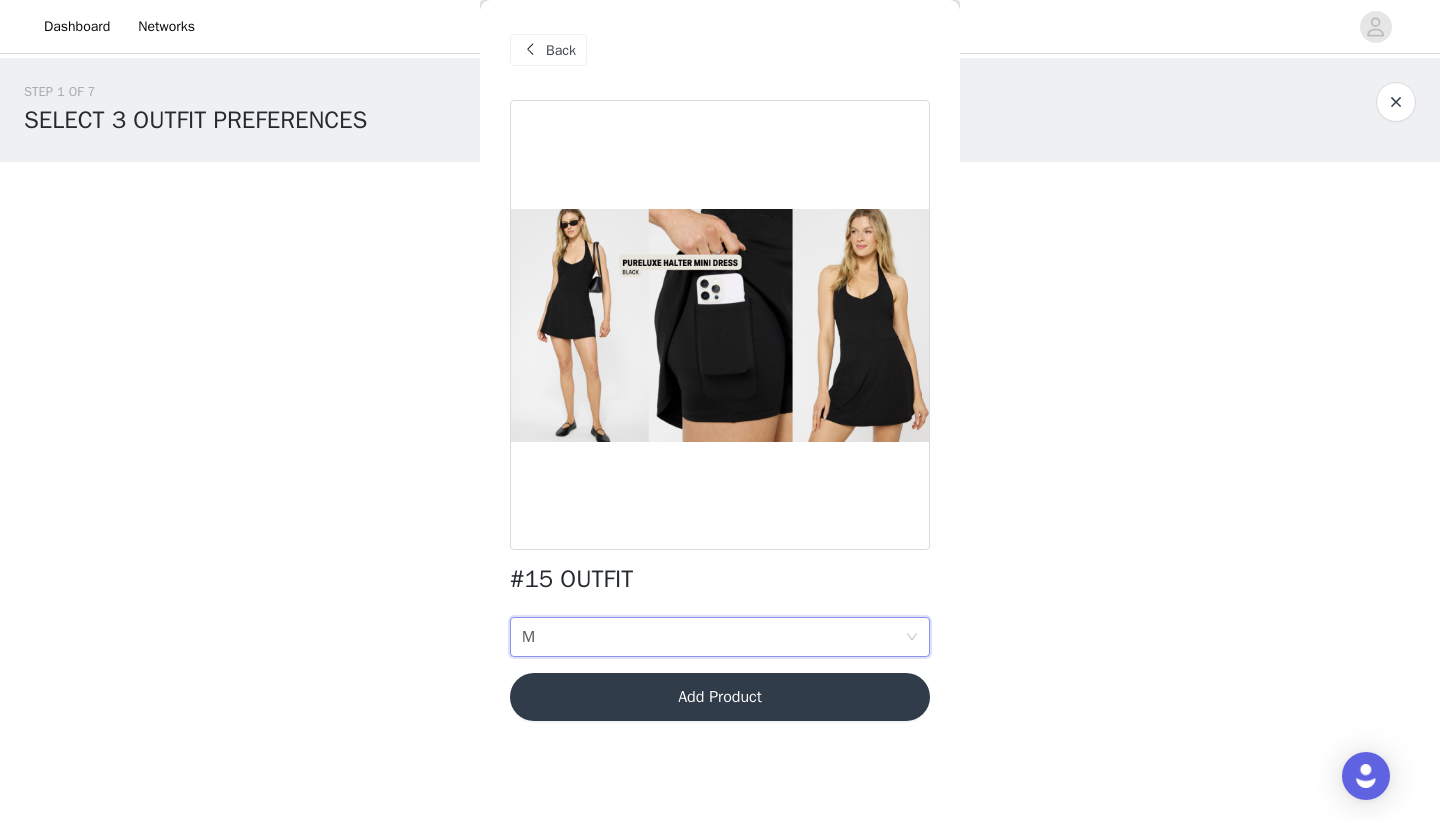 click on "Add Product" at bounding box center [720, 697] 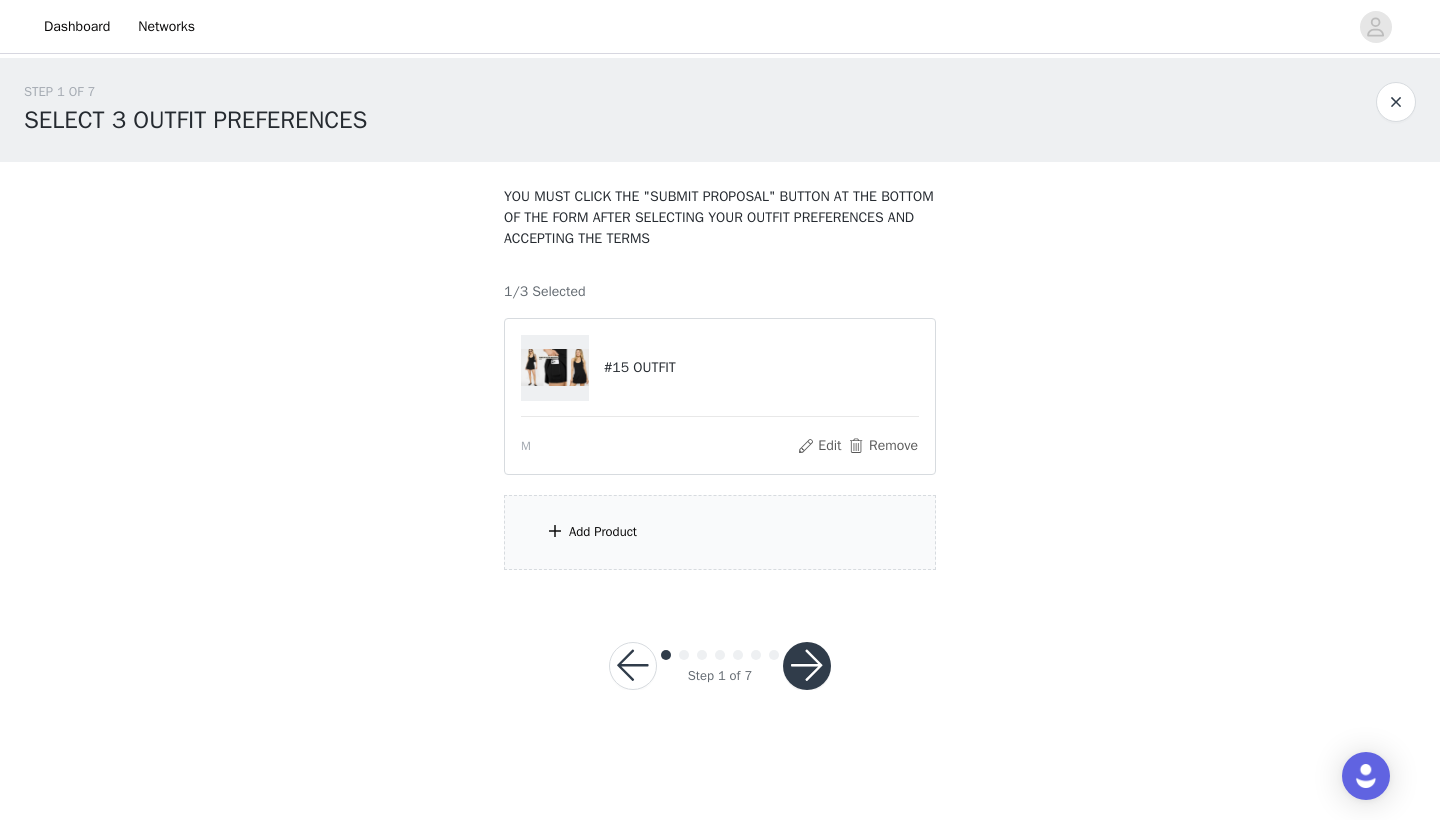 click on "Add Product" at bounding box center [720, 532] 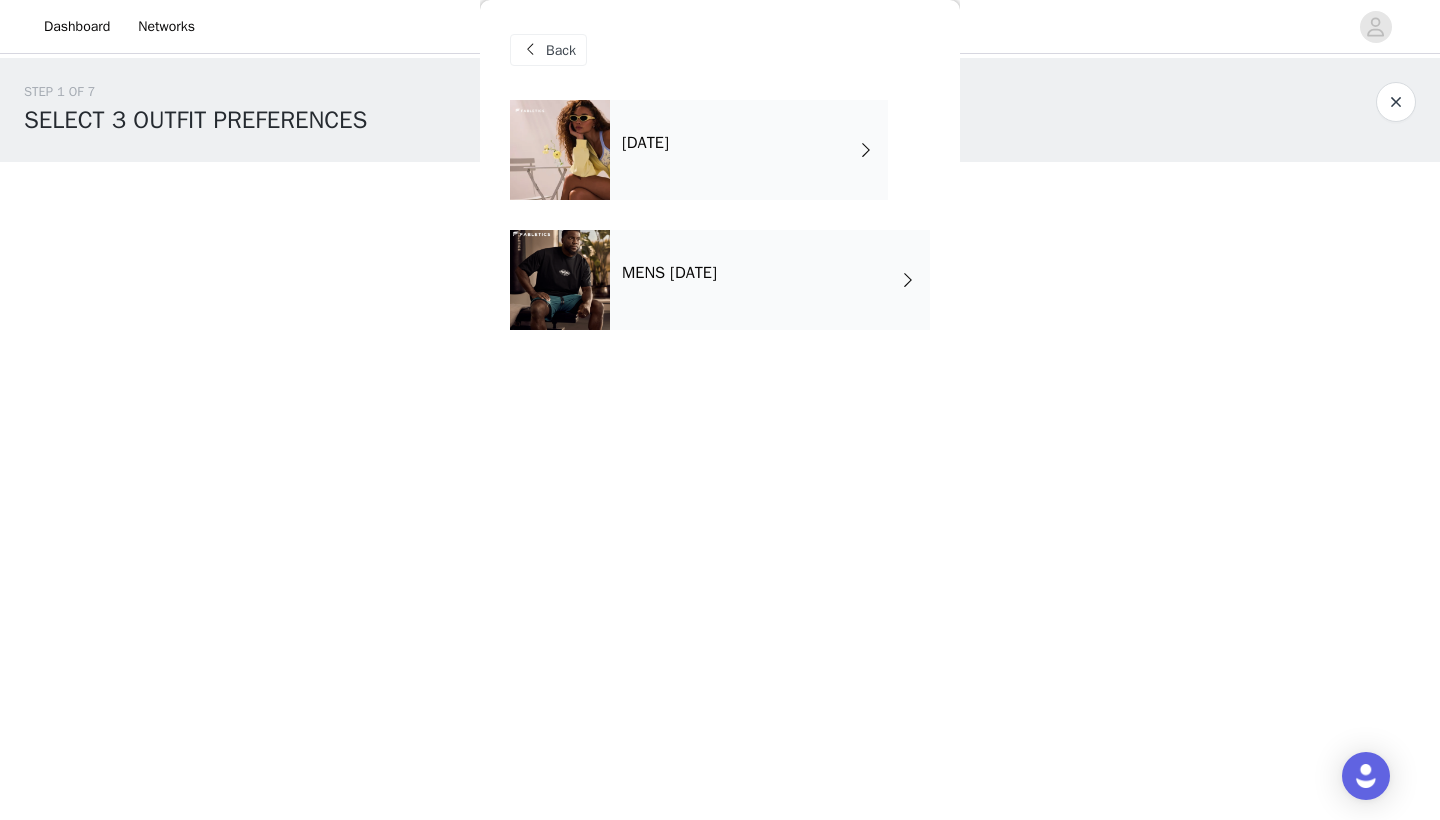 click on "[DATE]" at bounding box center (749, 150) 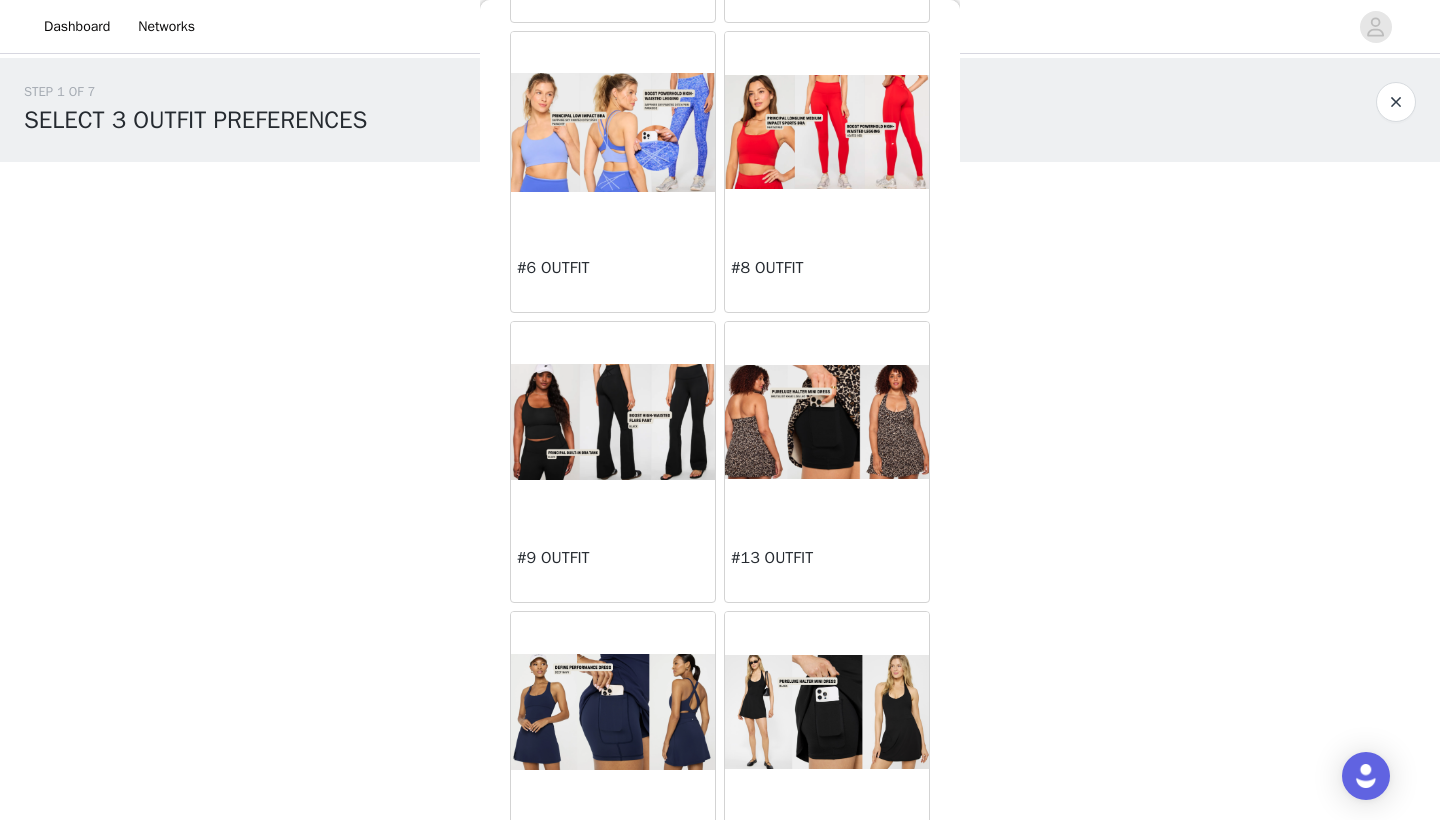 scroll, scrollTop: 656, scrollLeft: 0, axis: vertical 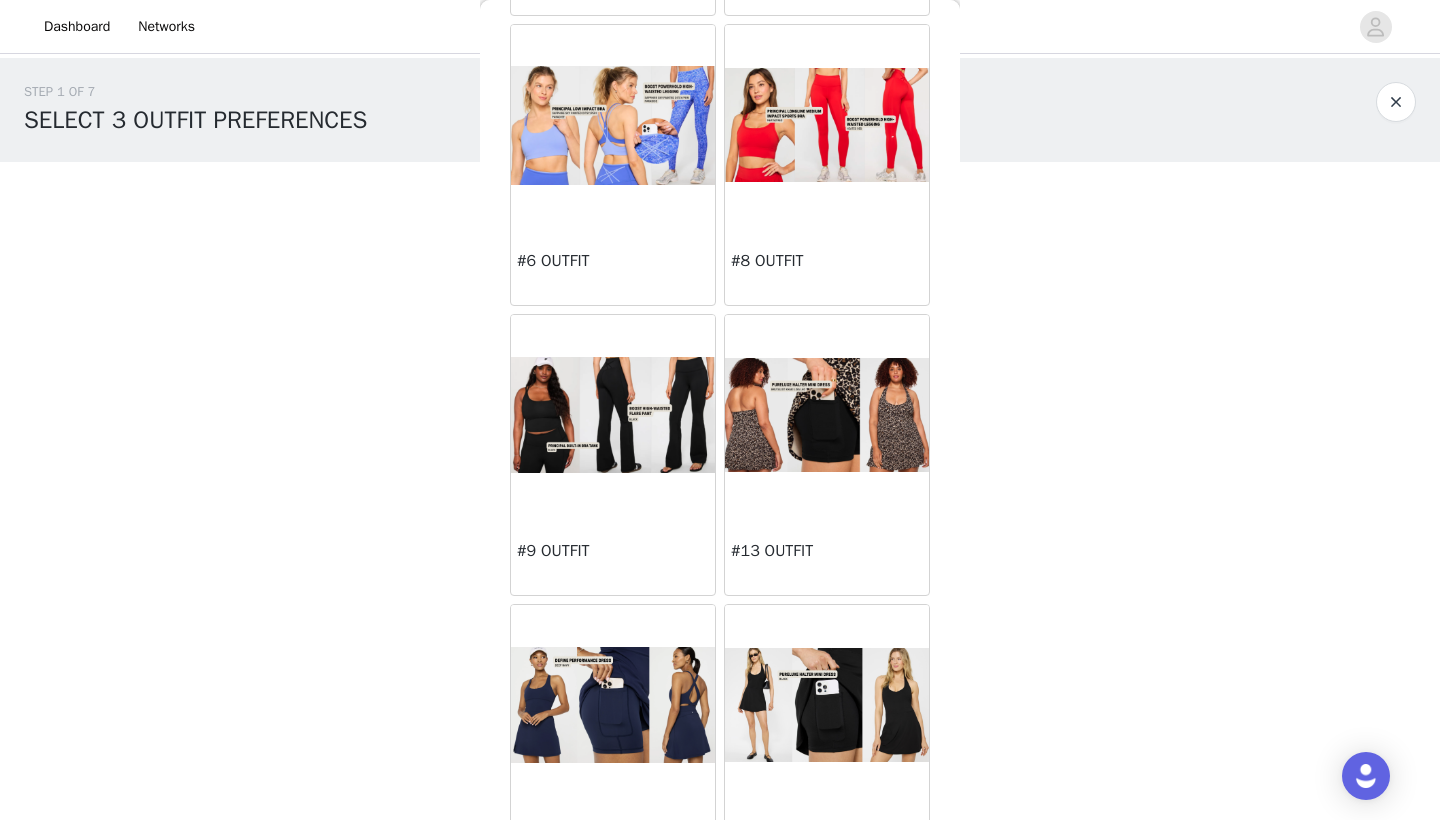 click at bounding box center (613, 415) 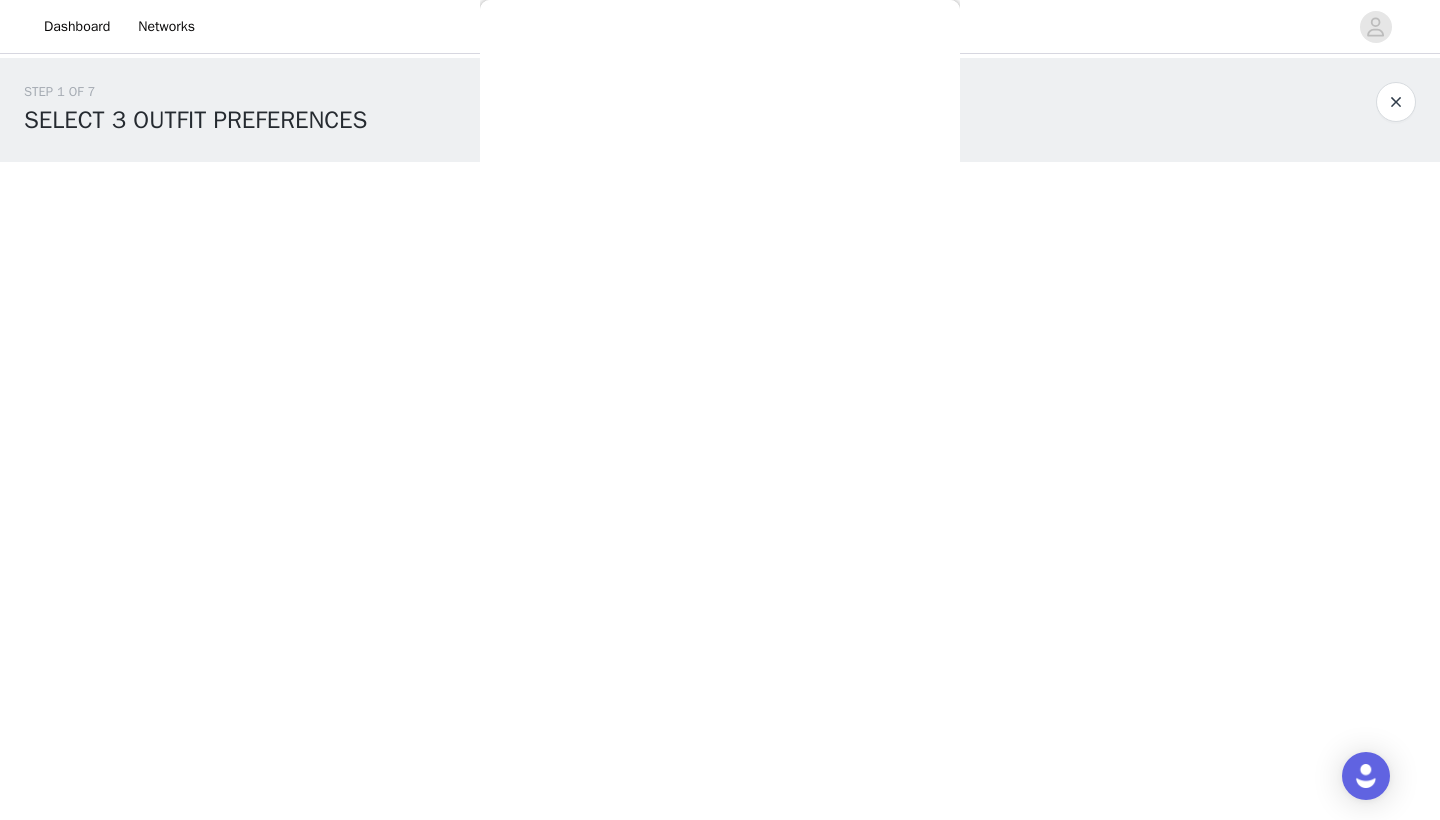 scroll, scrollTop: 0, scrollLeft: 0, axis: both 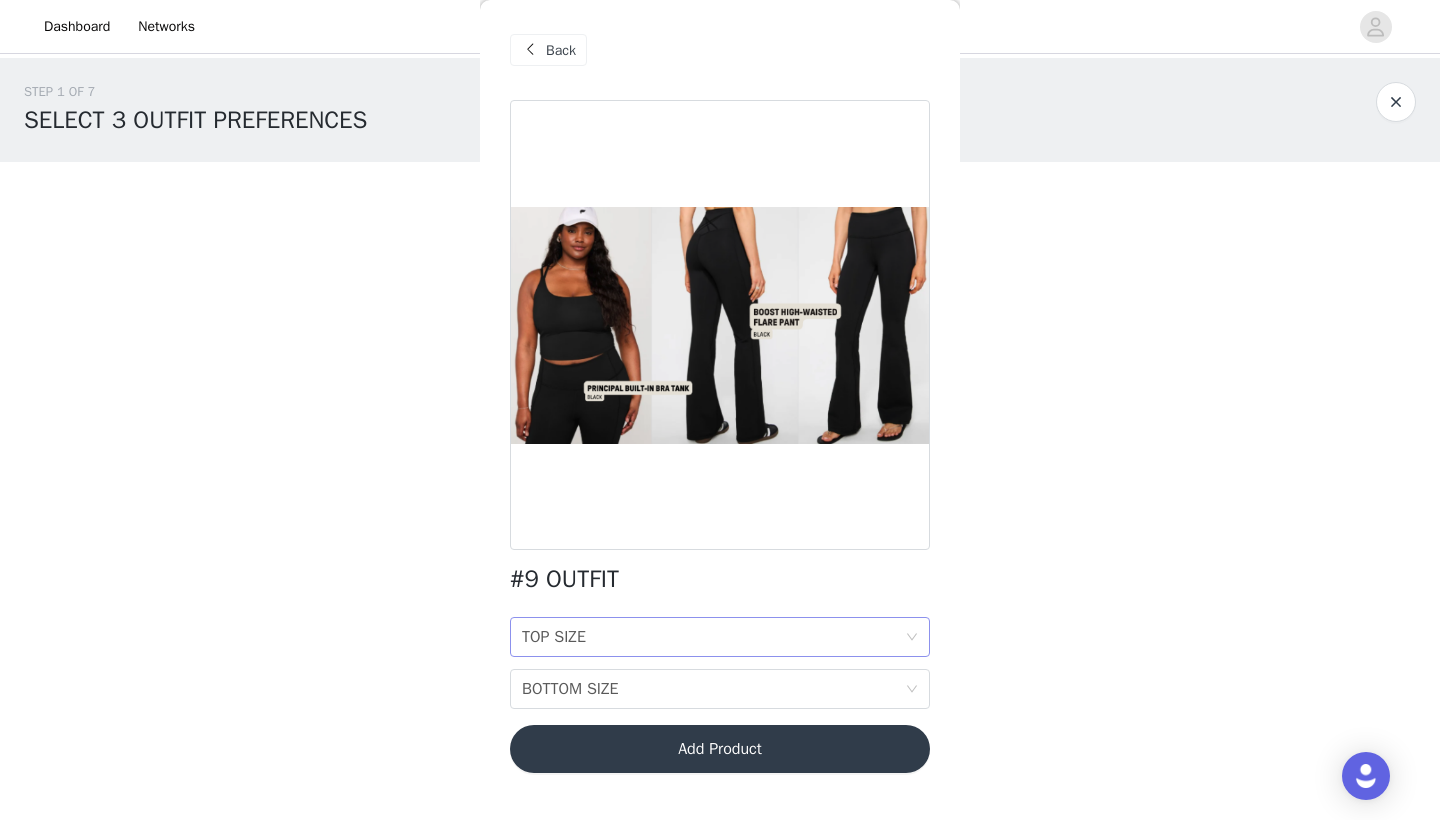 click on "TOP SIZE TOP SIZE" at bounding box center [713, 637] 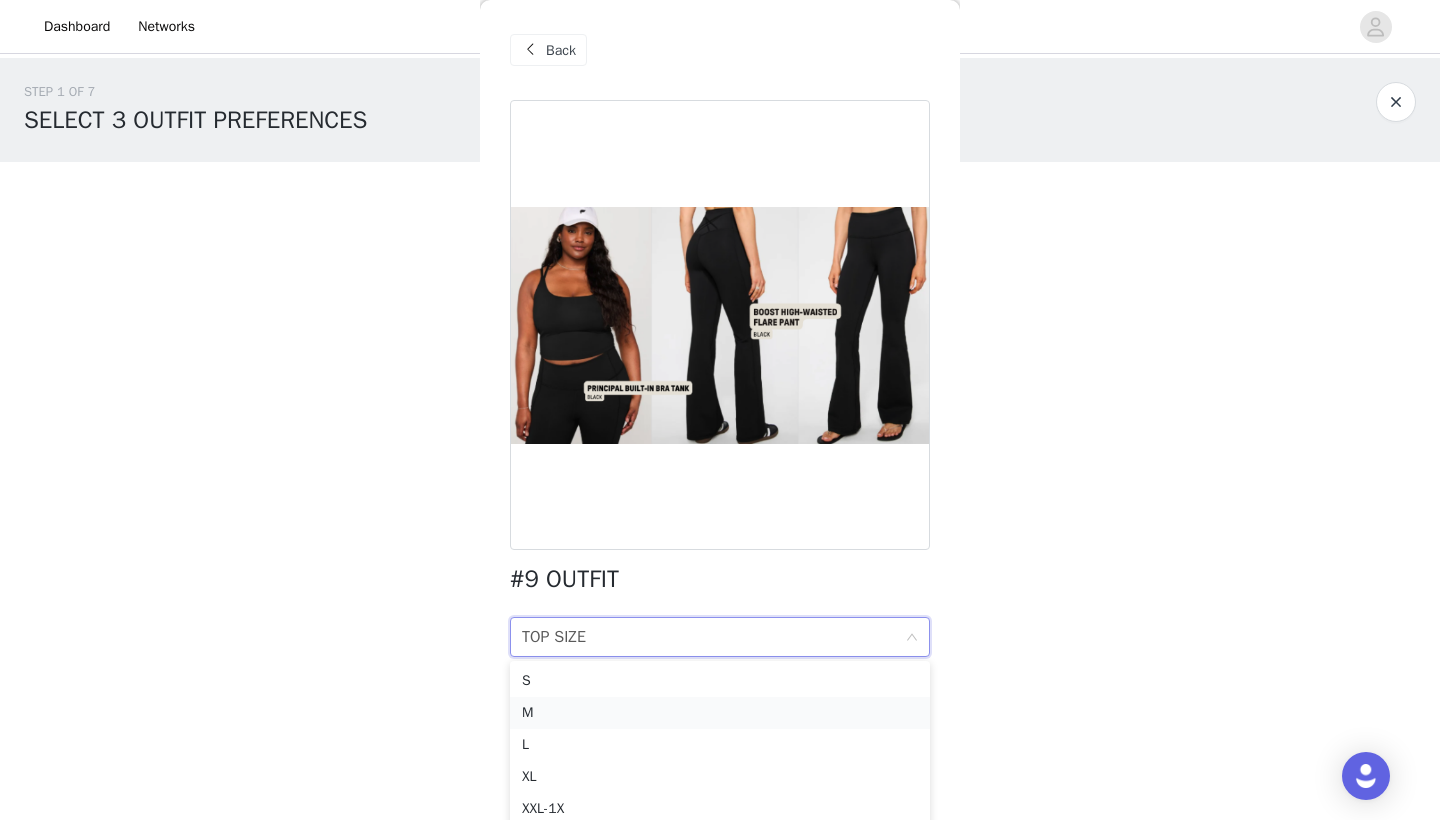 click on "M" at bounding box center [720, 713] 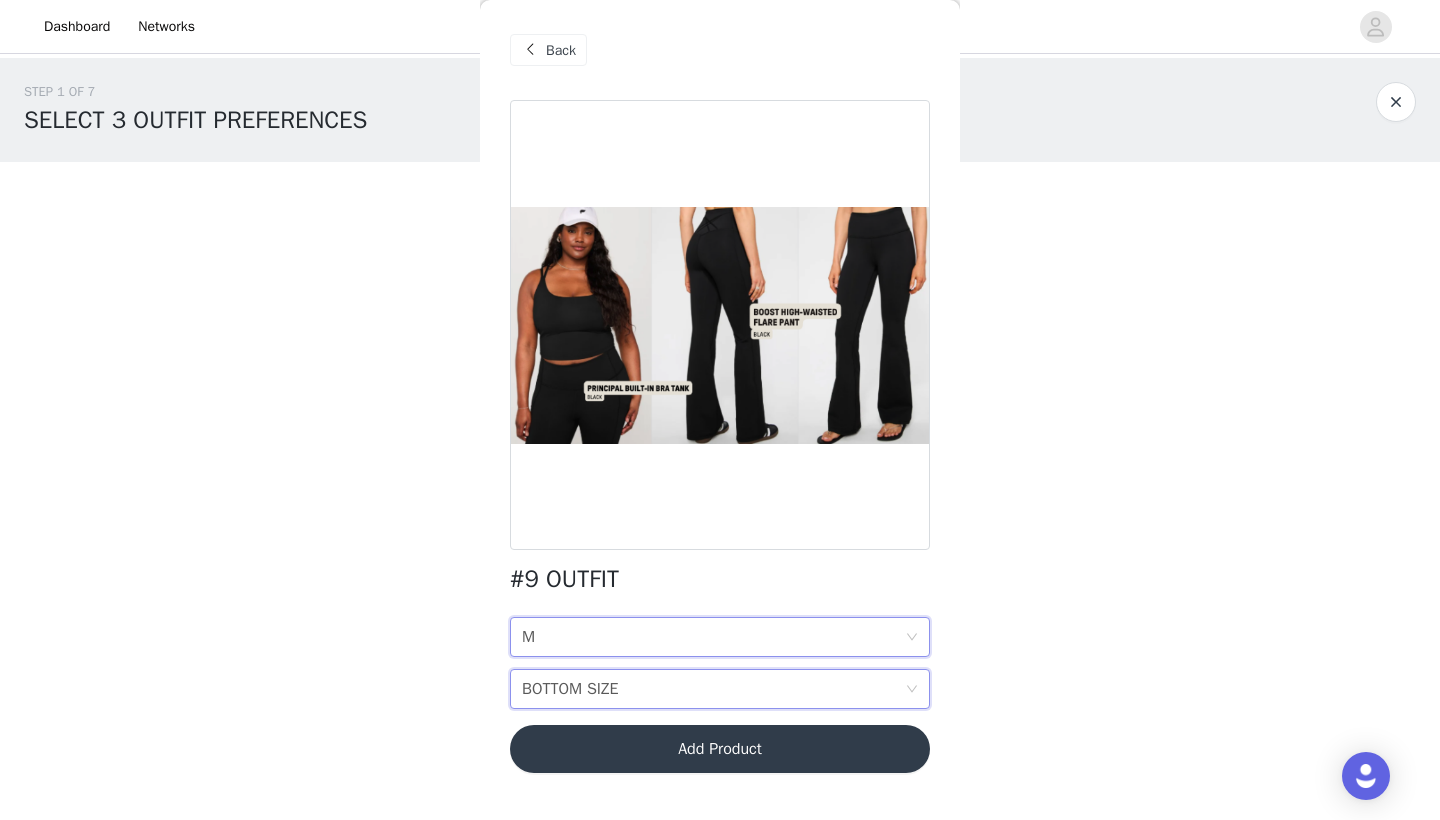 click on "BOTTOM SIZE" at bounding box center [570, 689] 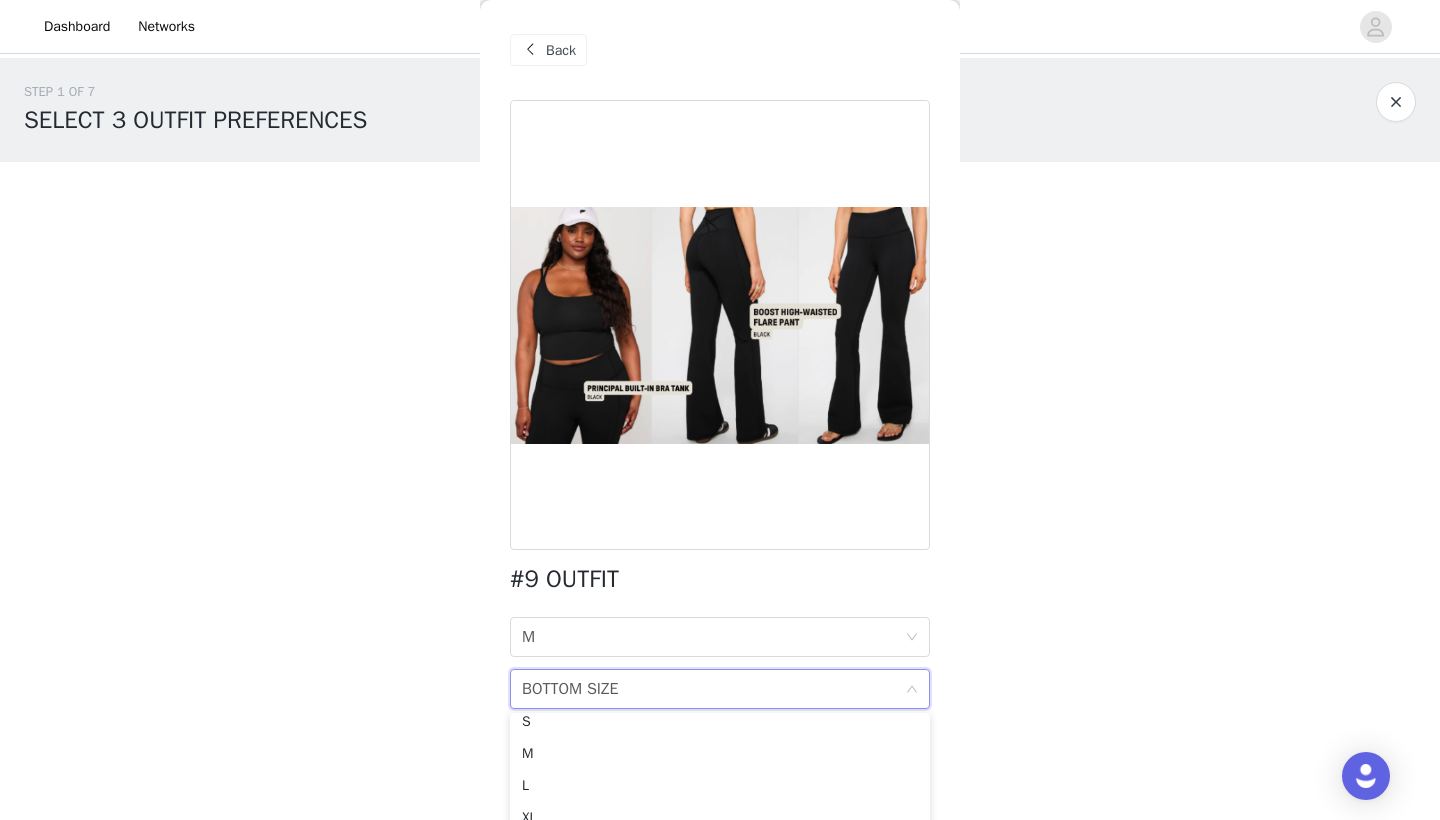 scroll, scrollTop: 68, scrollLeft: 0, axis: vertical 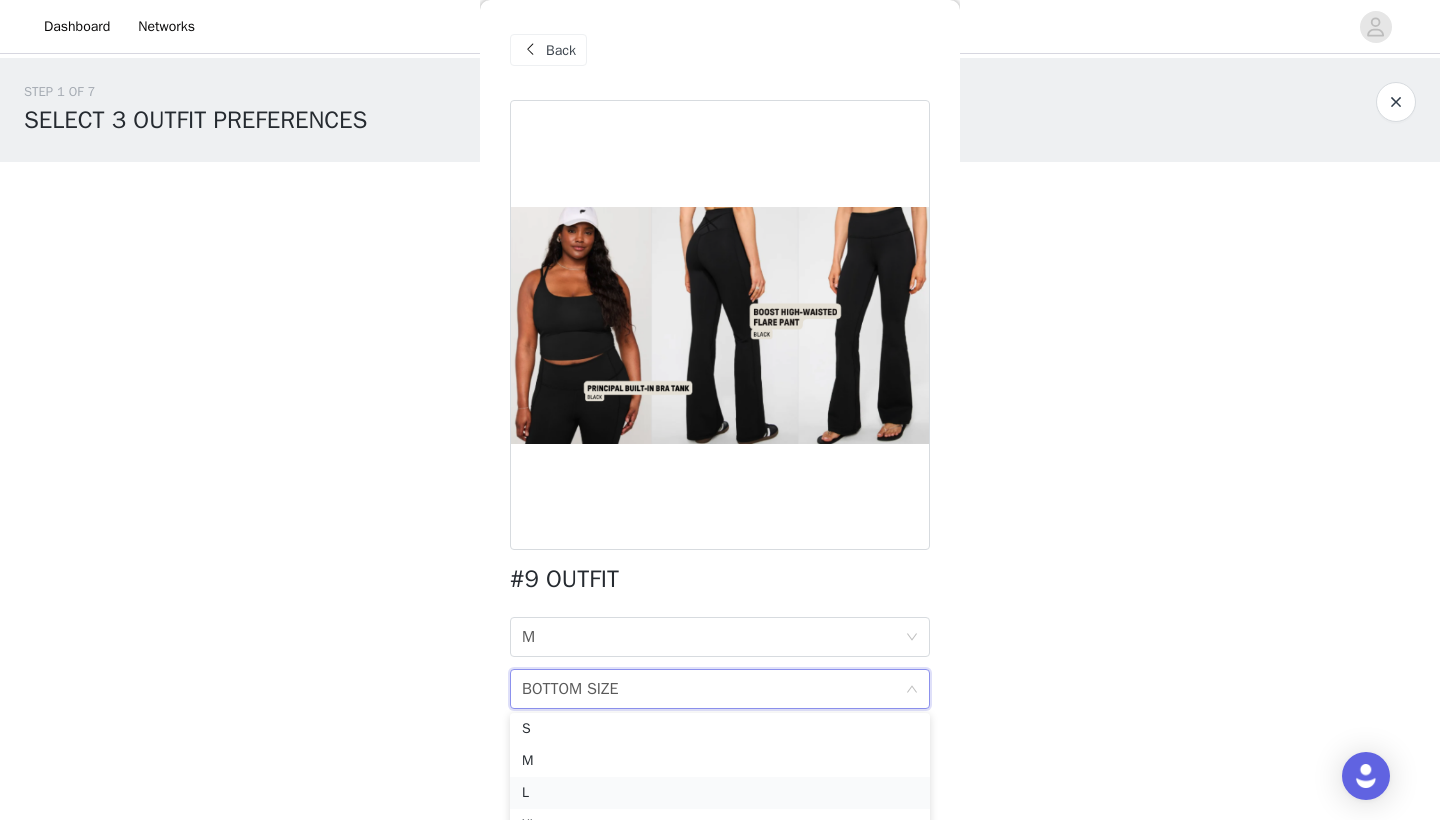 click on "L" at bounding box center (720, 793) 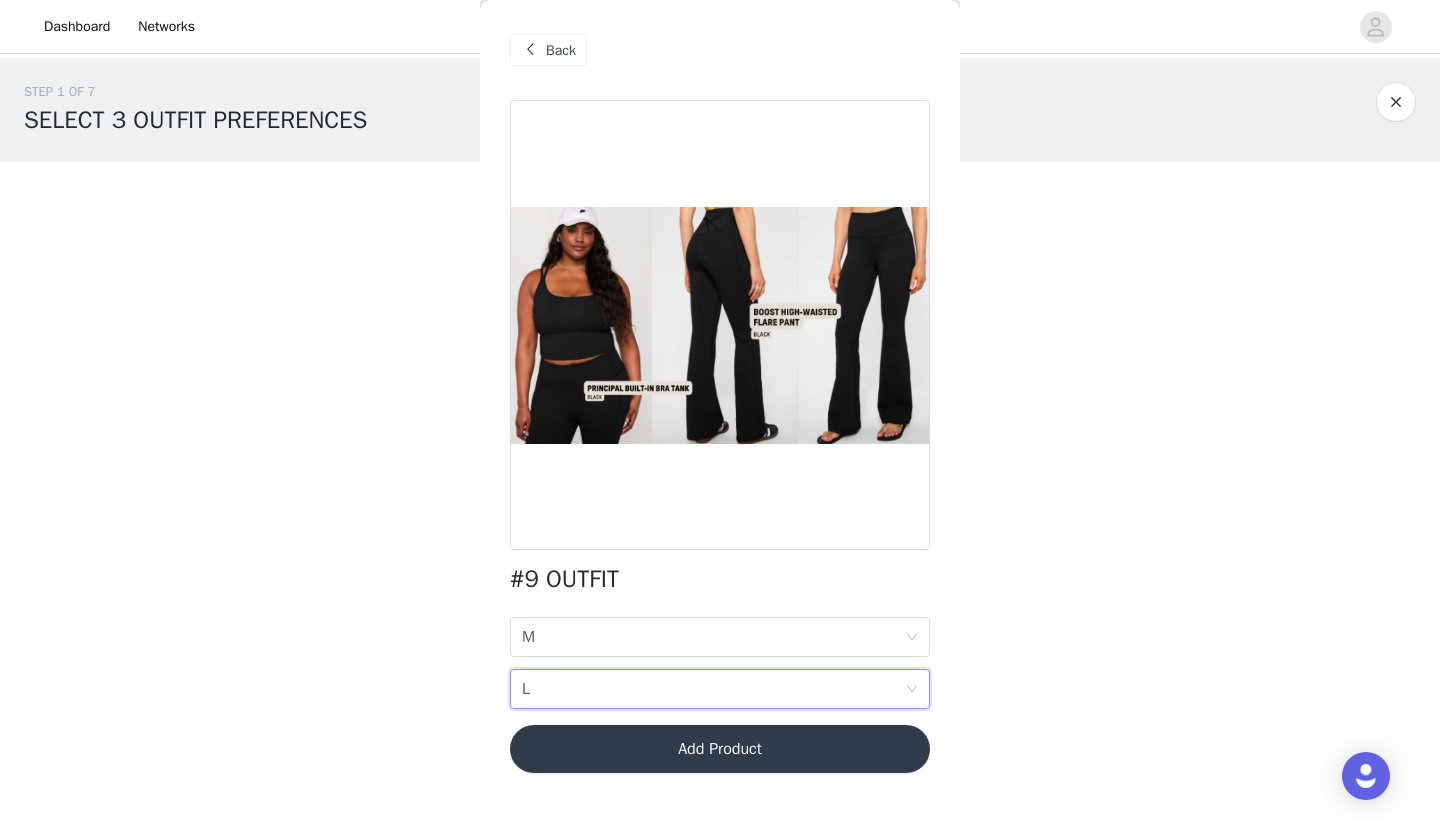 click on "Add Product" at bounding box center (720, 749) 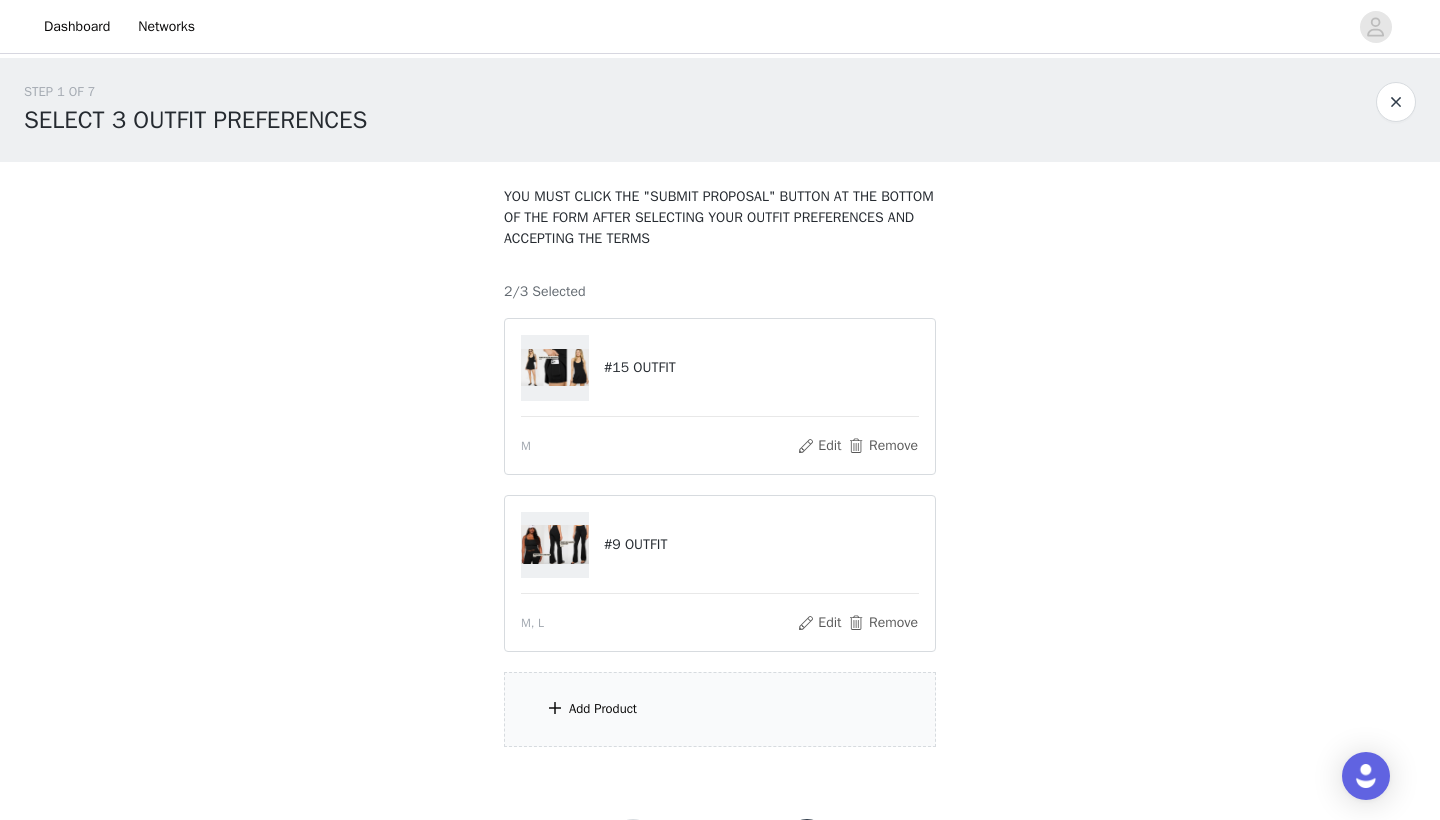 click on "Add Product" at bounding box center (603, 709) 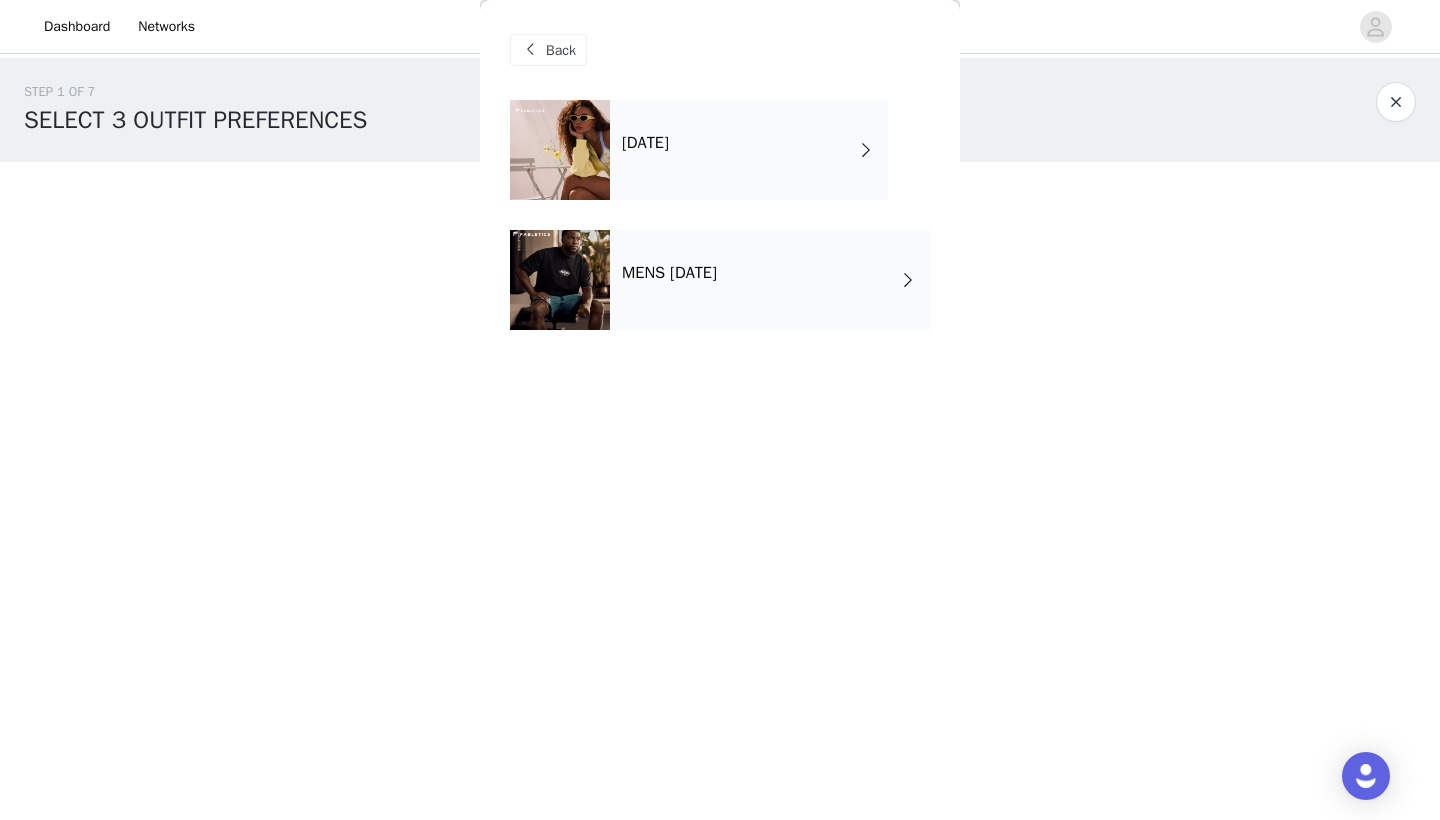 click on "MENS [DATE]" at bounding box center (669, 273) 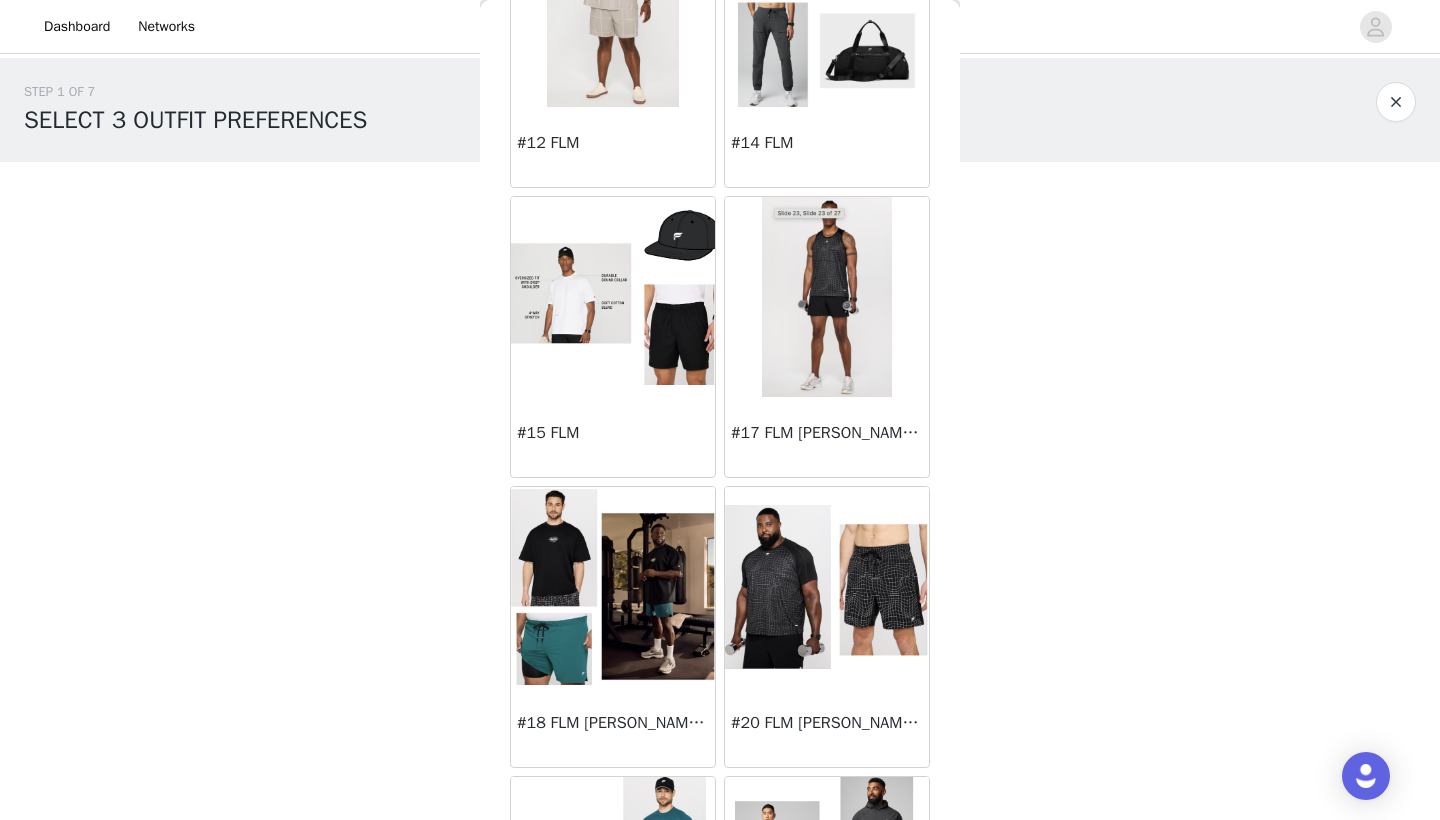 scroll, scrollTop: 1648, scrollLeft: 0, axis: vertical 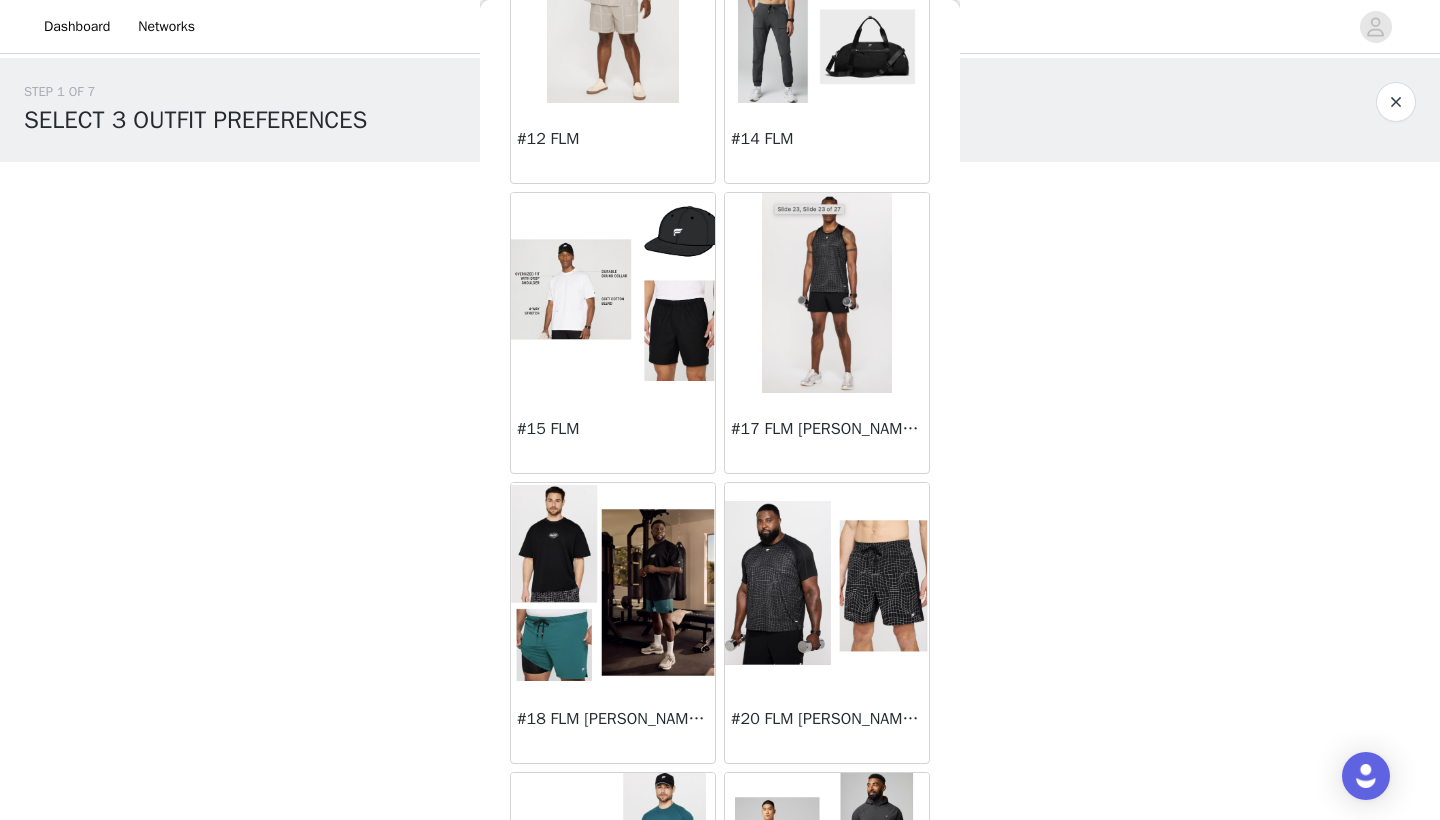 click at bounding box center (613, 293) 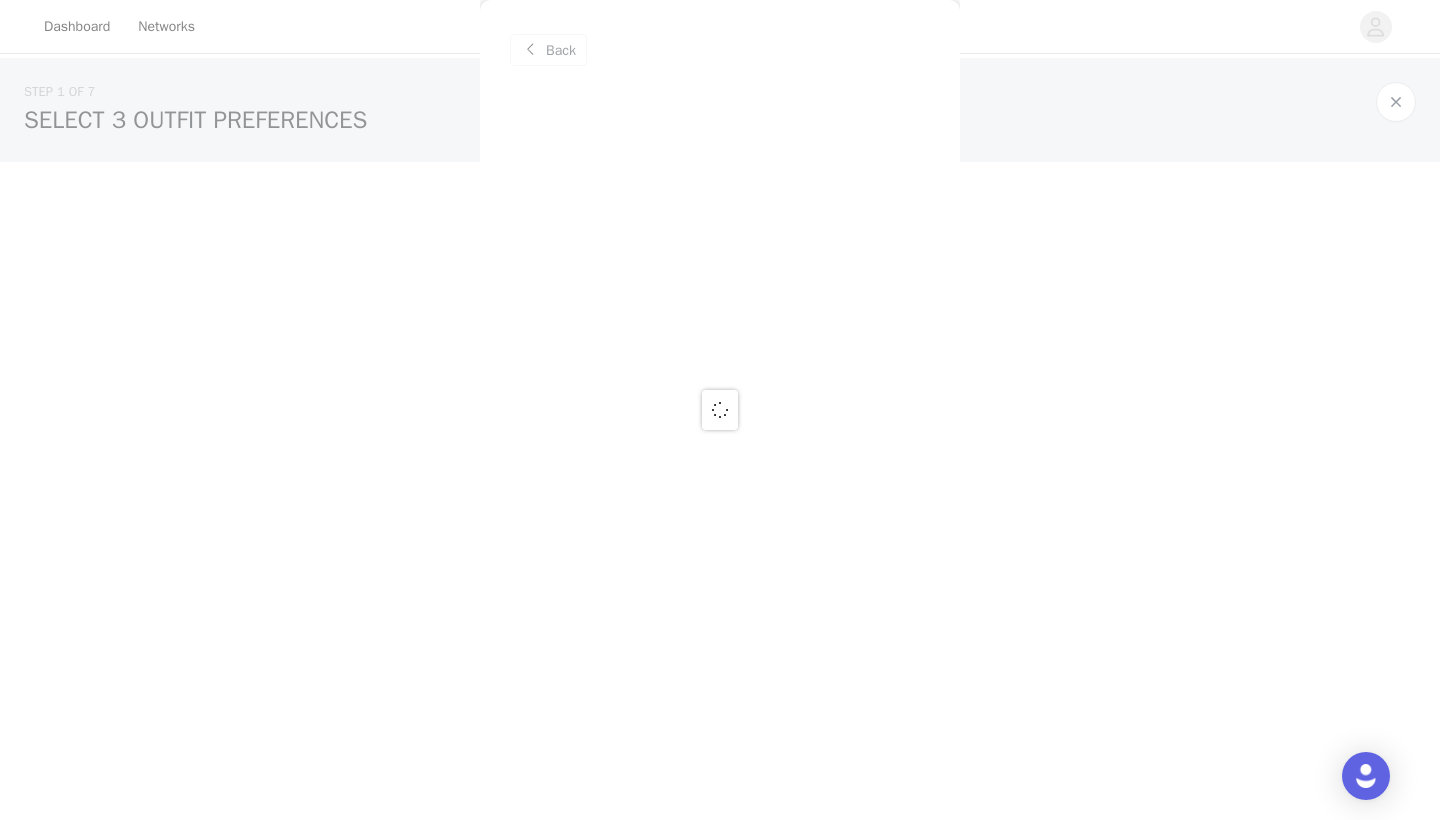 scroll, scrollTop: 0, scrollLeft: 0, axis: both 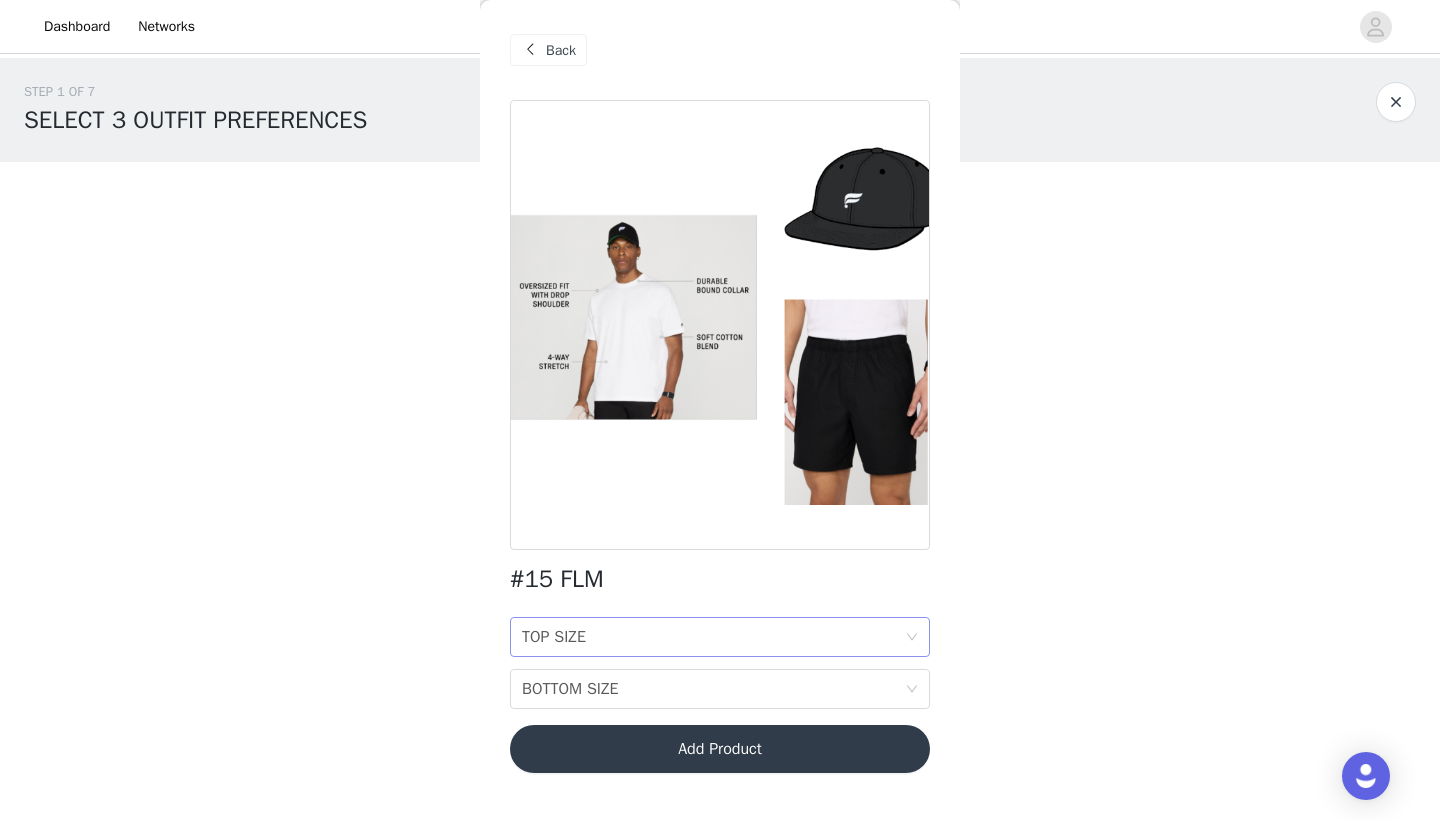 click on "TOP SIZE TOP SIZE" at bounding box center (713, 637) 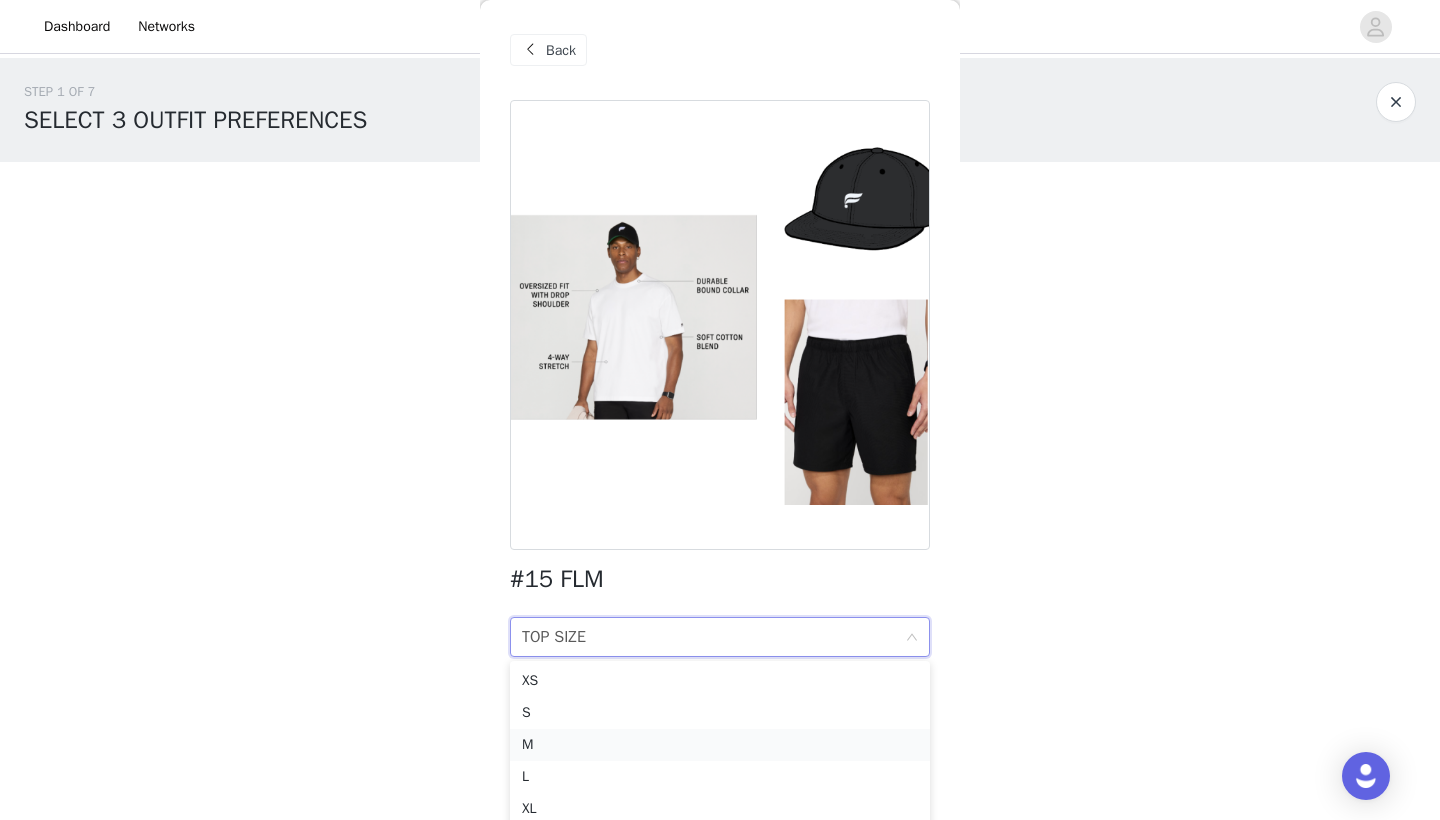 click on "M" at bounding box center (720, 745) 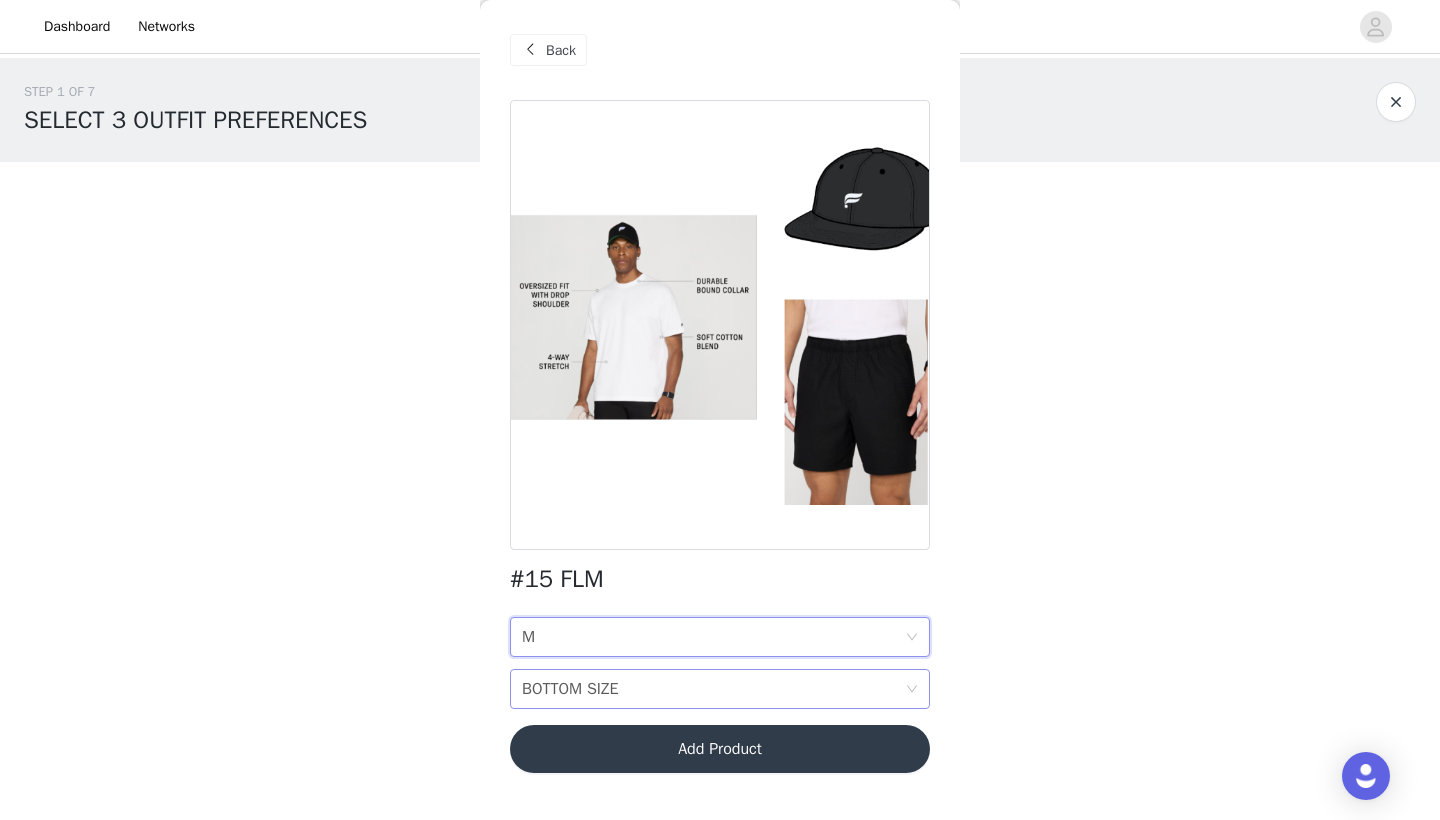 click on "BOTTOM SIZE" at bounding box center (570, 689) 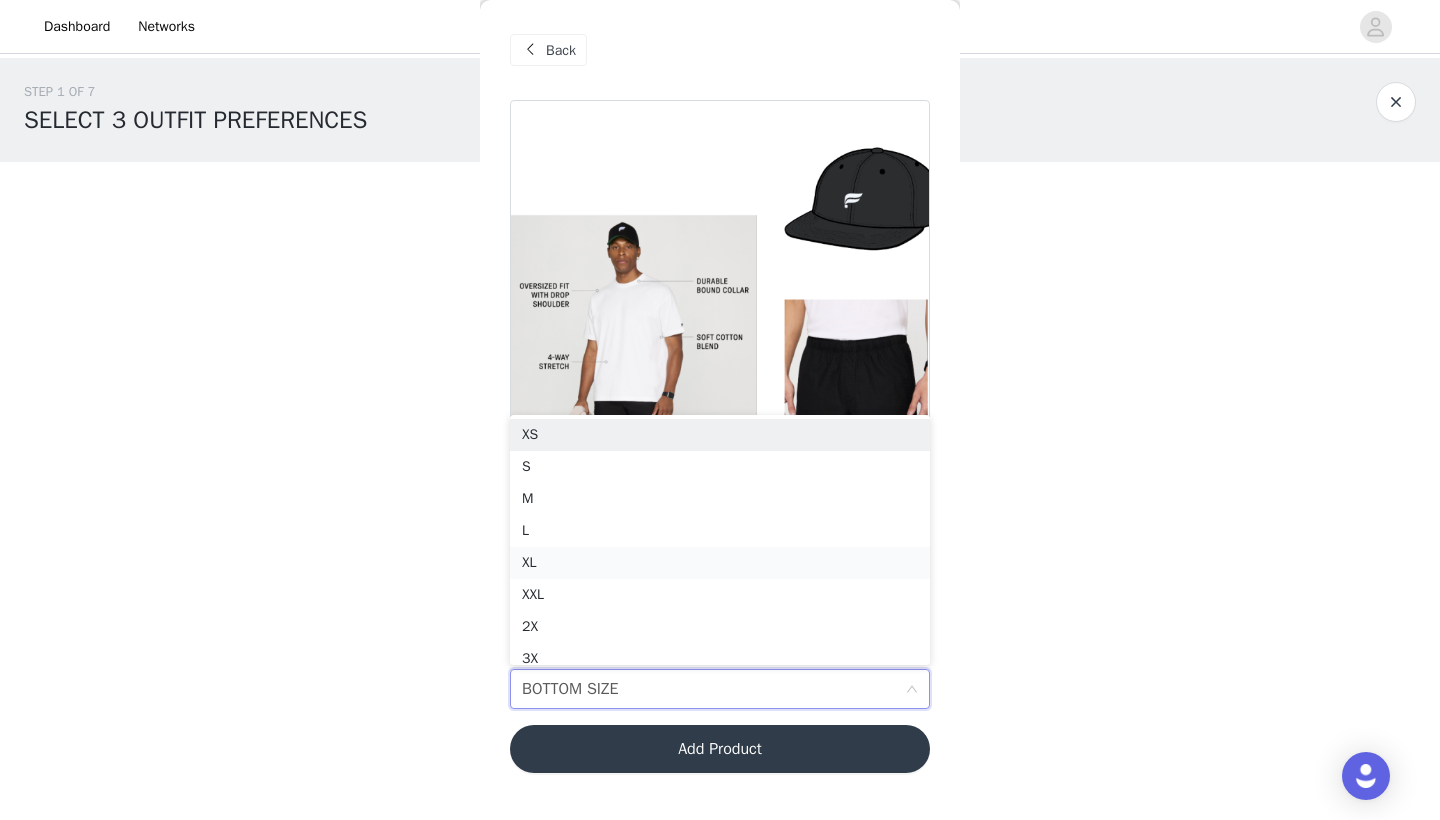 scroll, scrollTop: 10, scrollLeft: 0, axis: vertical 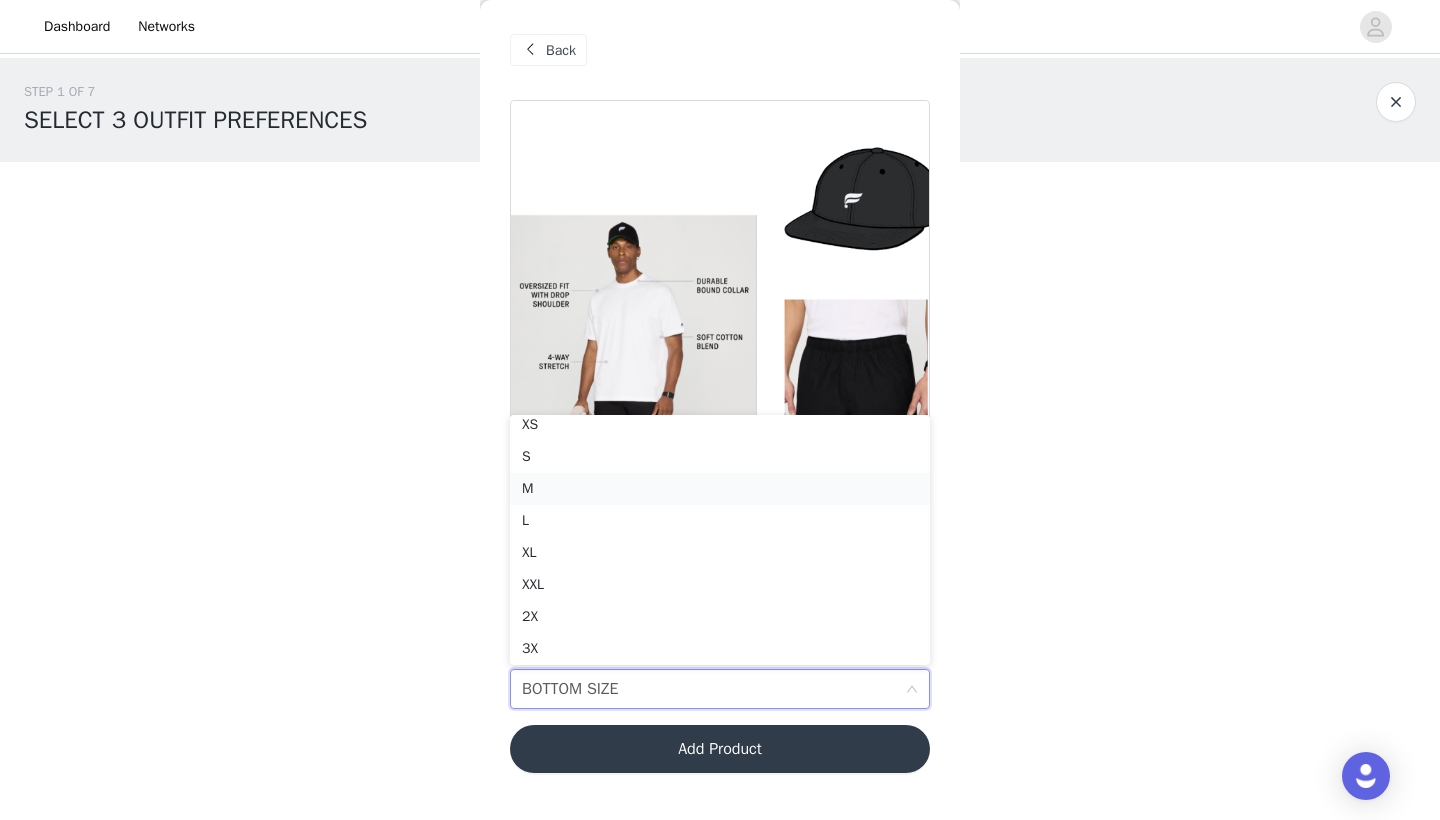 click on "M" at bounding box center [720, 489] 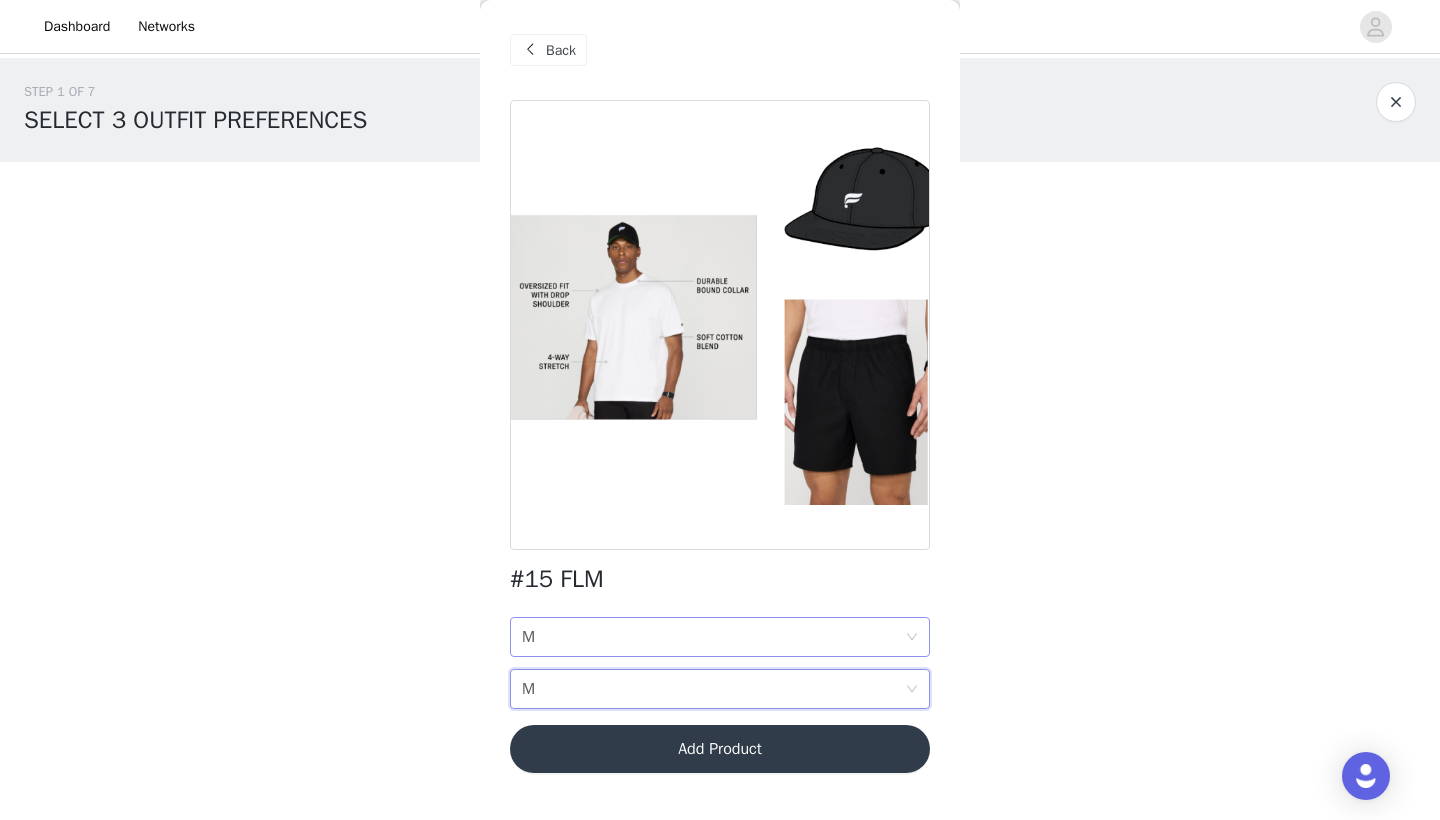 click on "TOP SIZE M" at bounding box center (713, 637) 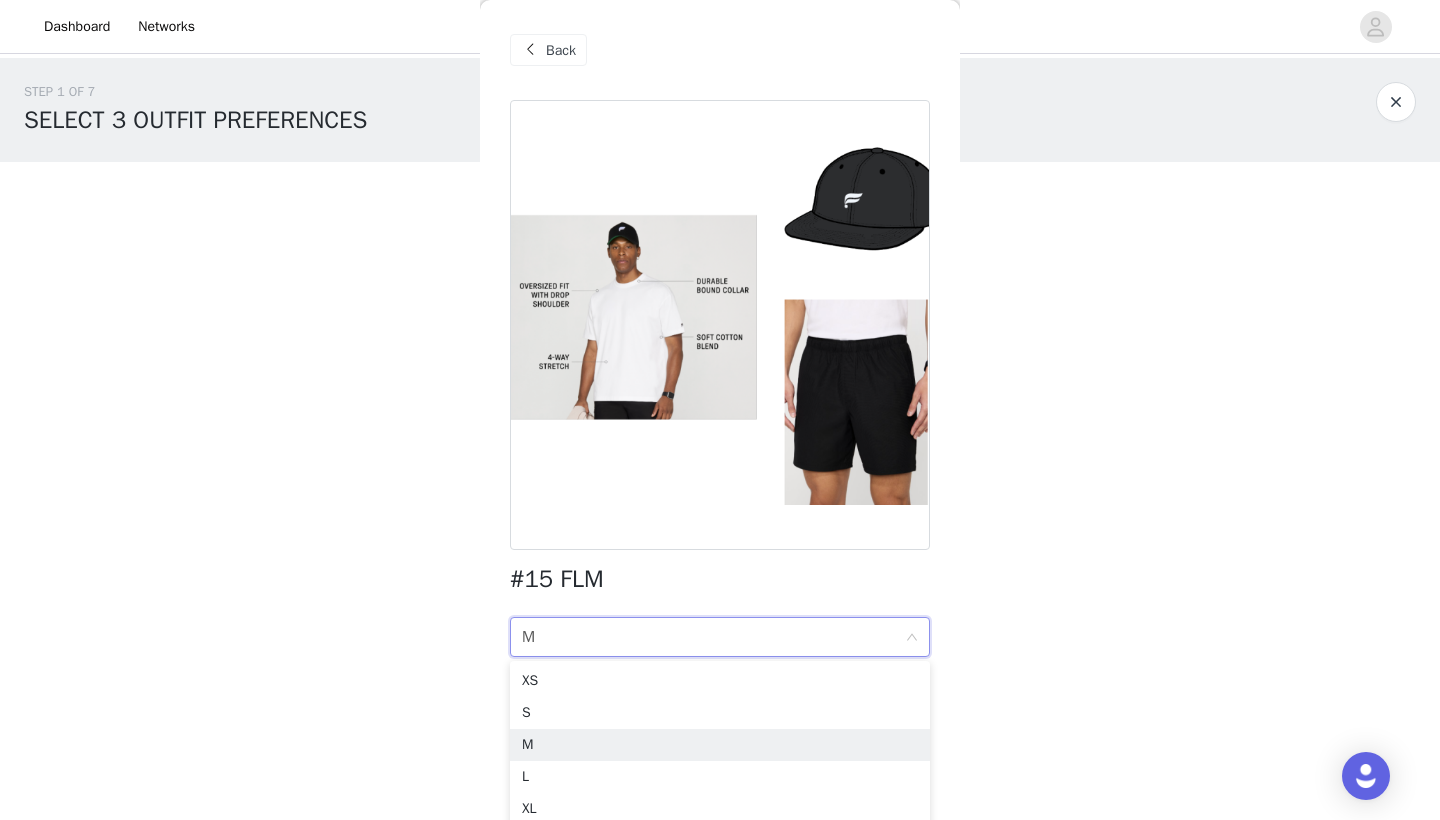 click on "#15 FLM" at bounding box center [557, 579] 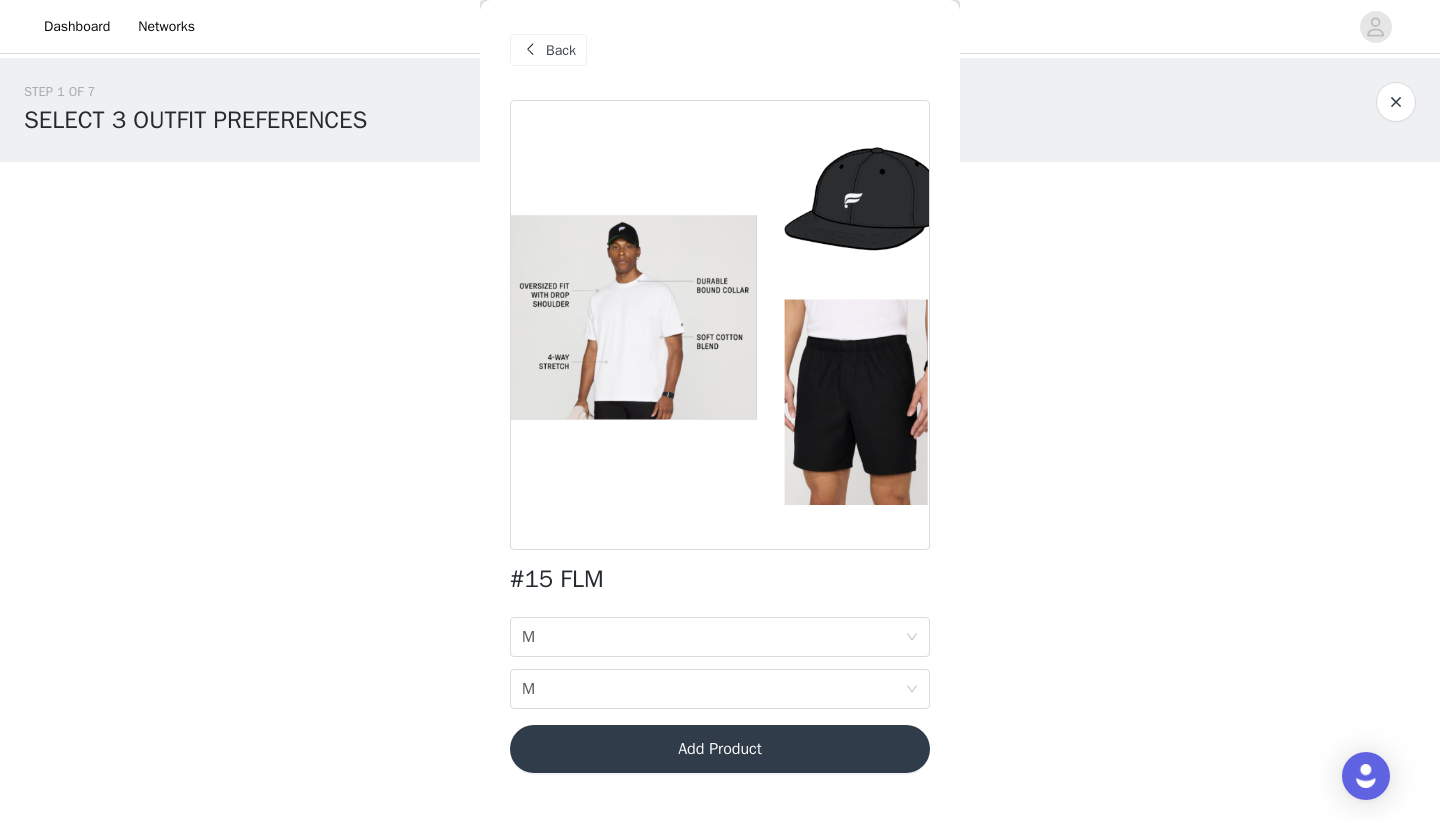 click on "Add Product" at bounding box center [720, 749] 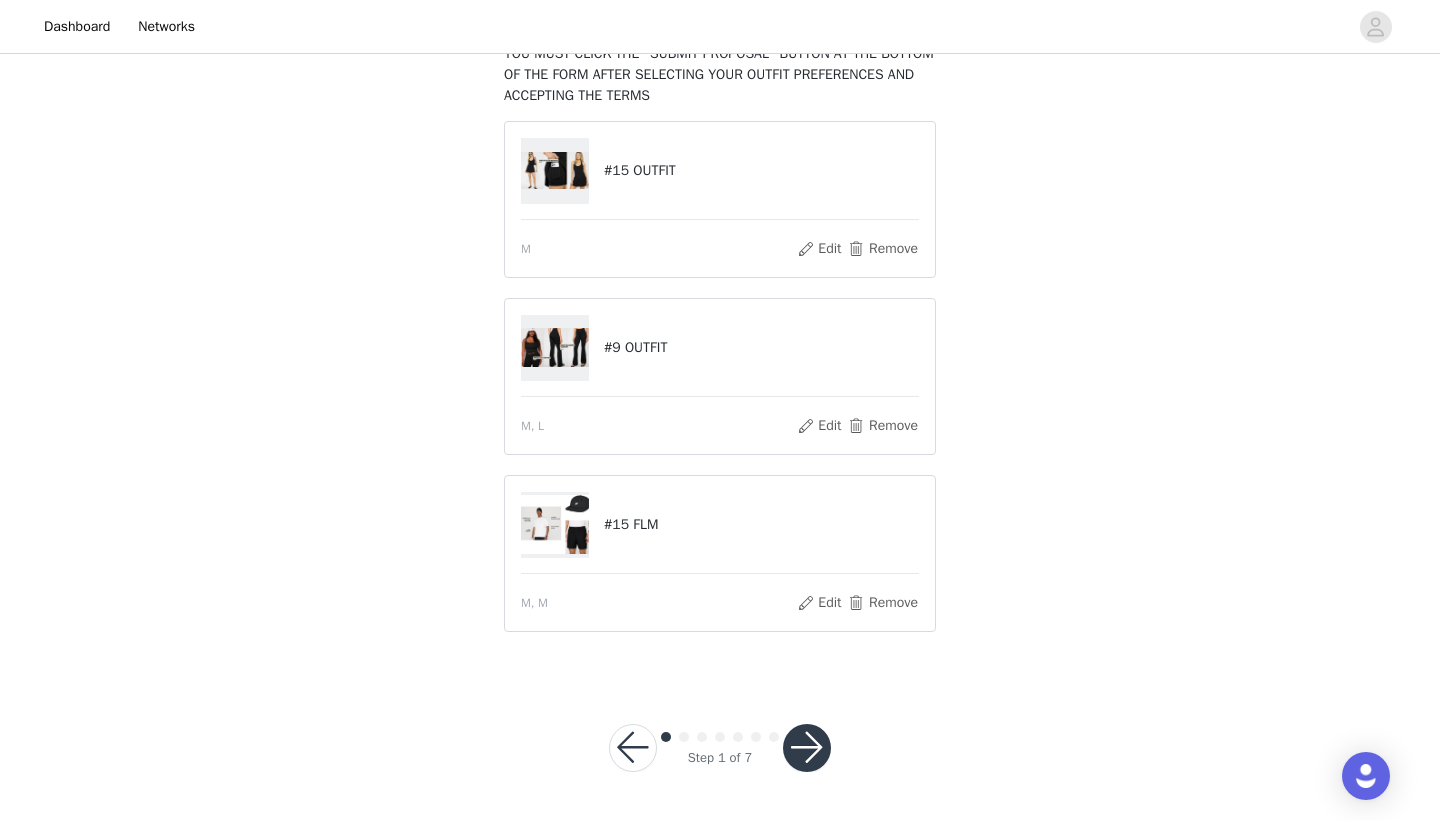 scroll, scrollTop: 142, scrollLeft: 0, axis: vertical 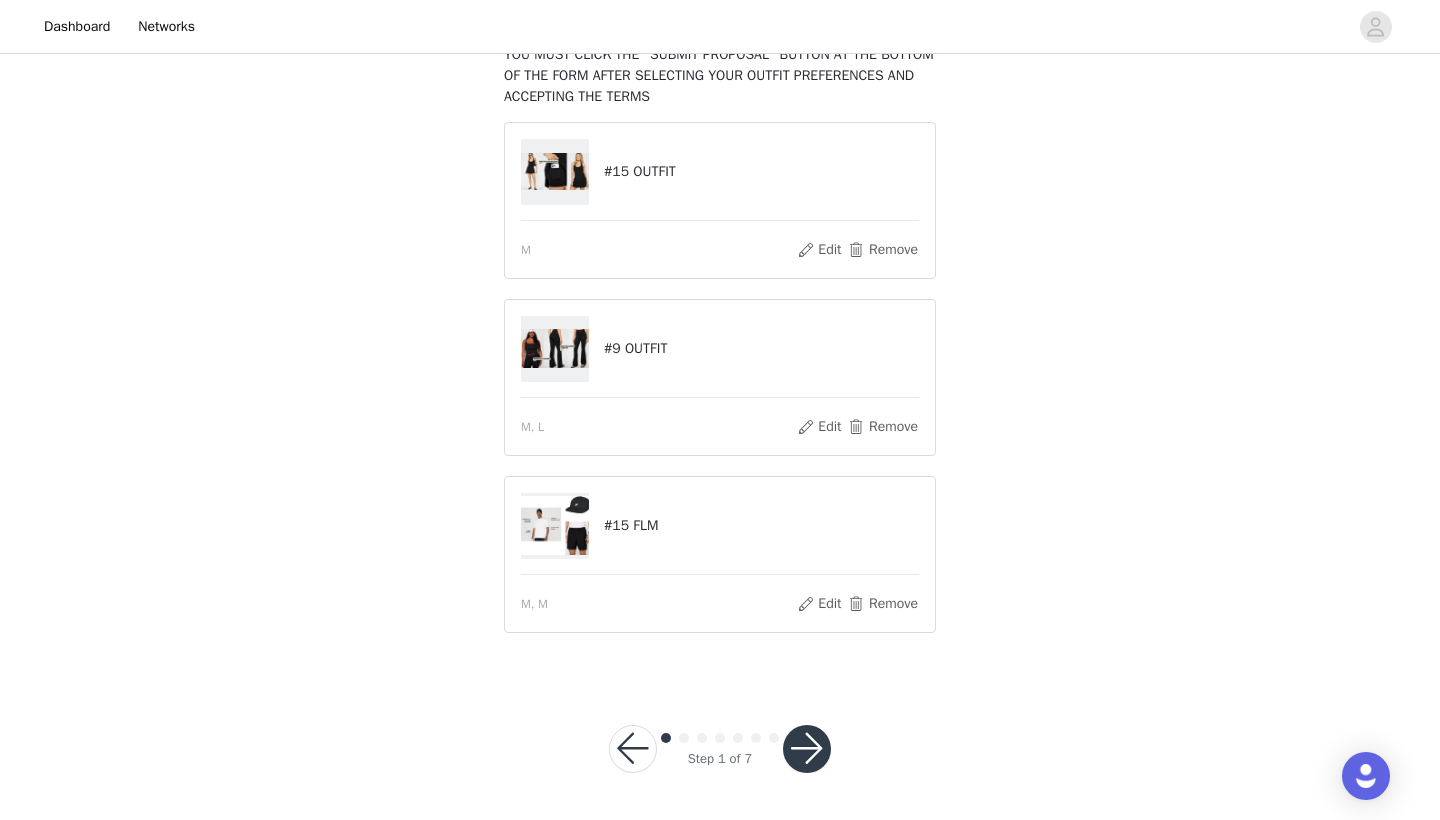 click at bounding box center [807, 749] 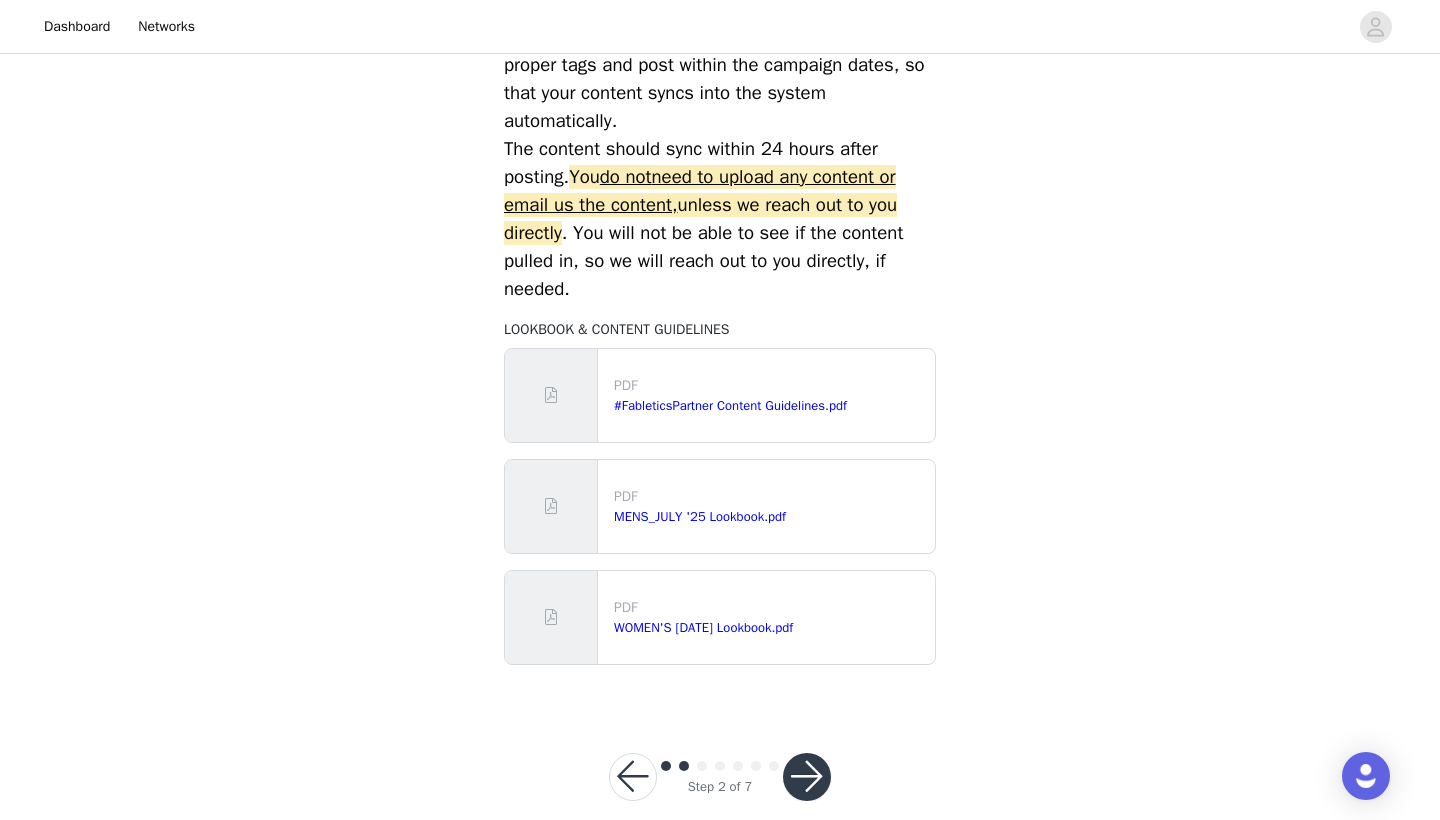 scroll, scrollTop: 852, scrollLeft: 0, axis: vertical 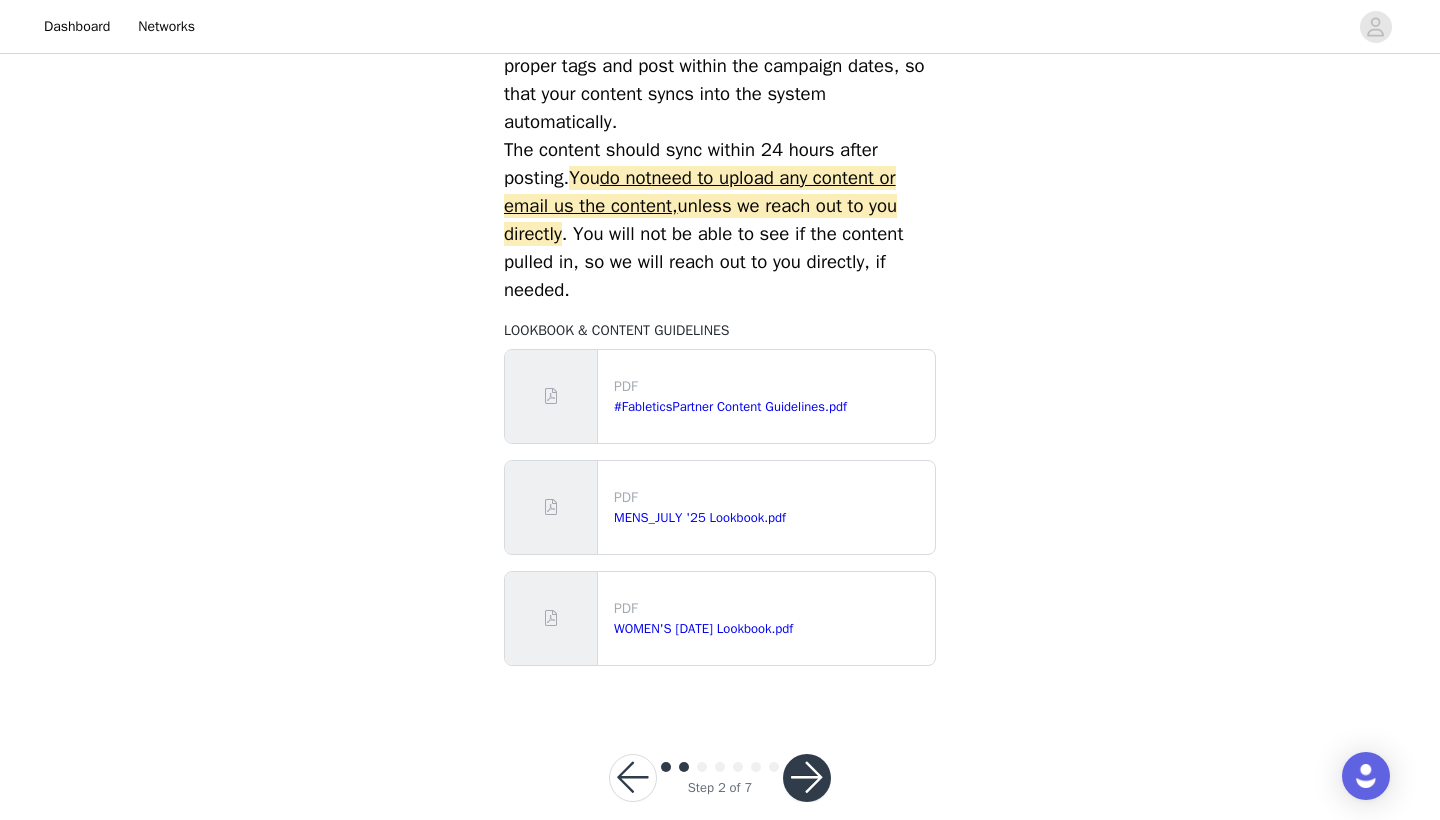 click at bounding box center [807, 778] 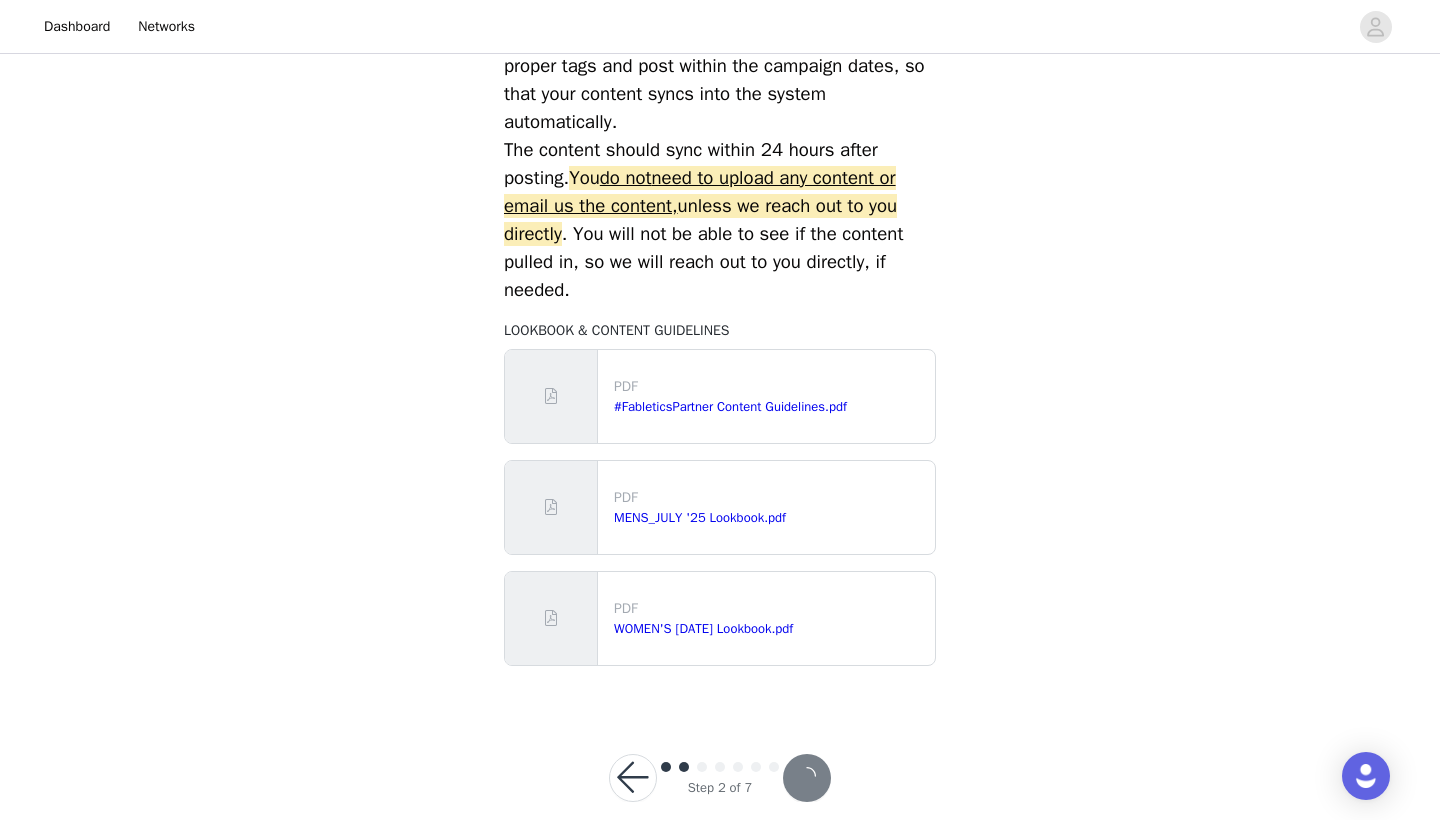scroll, scrollTop: 0, scrollLeft: 0, axis: both 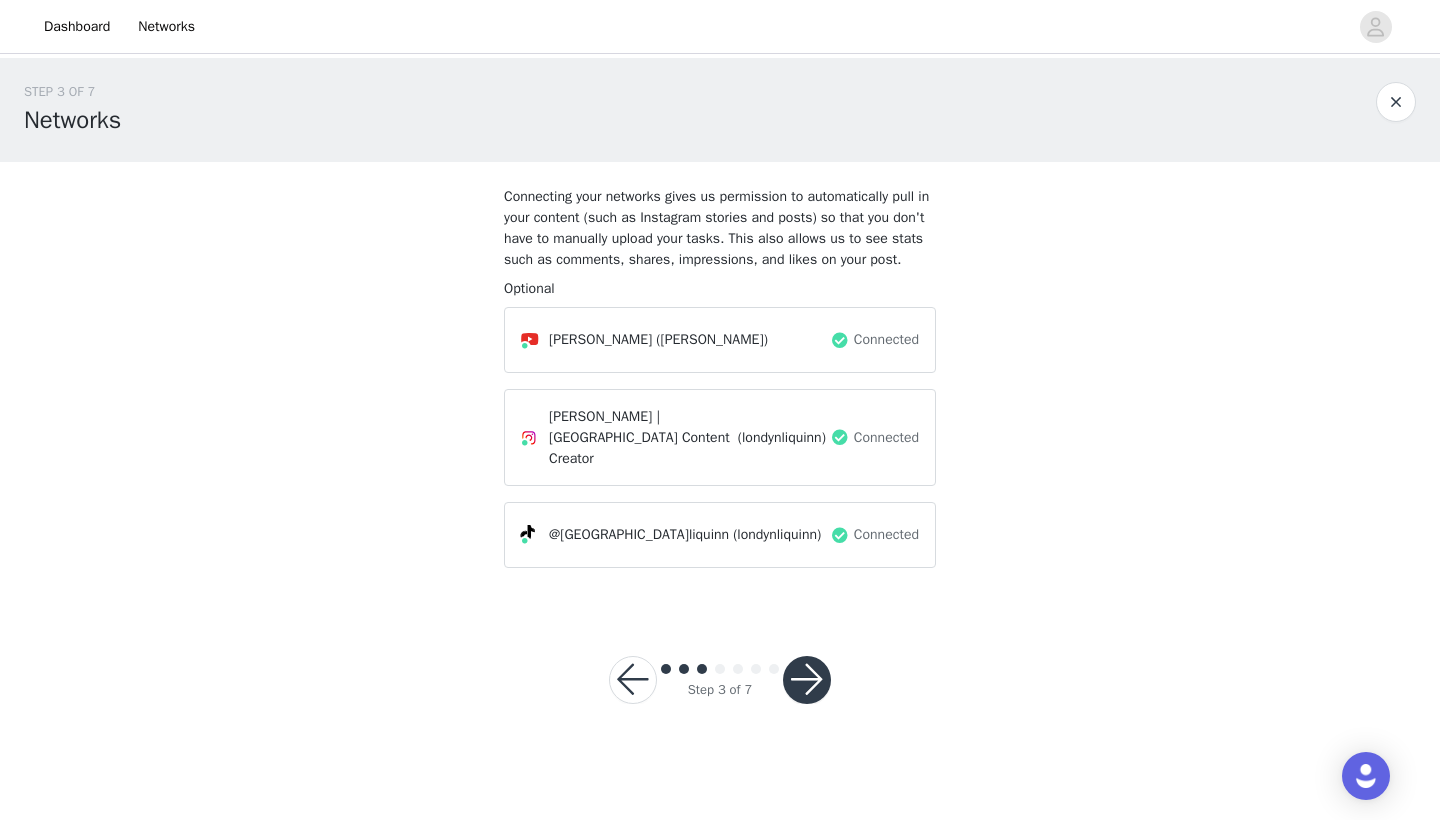 click at bounding box center [807, 680] 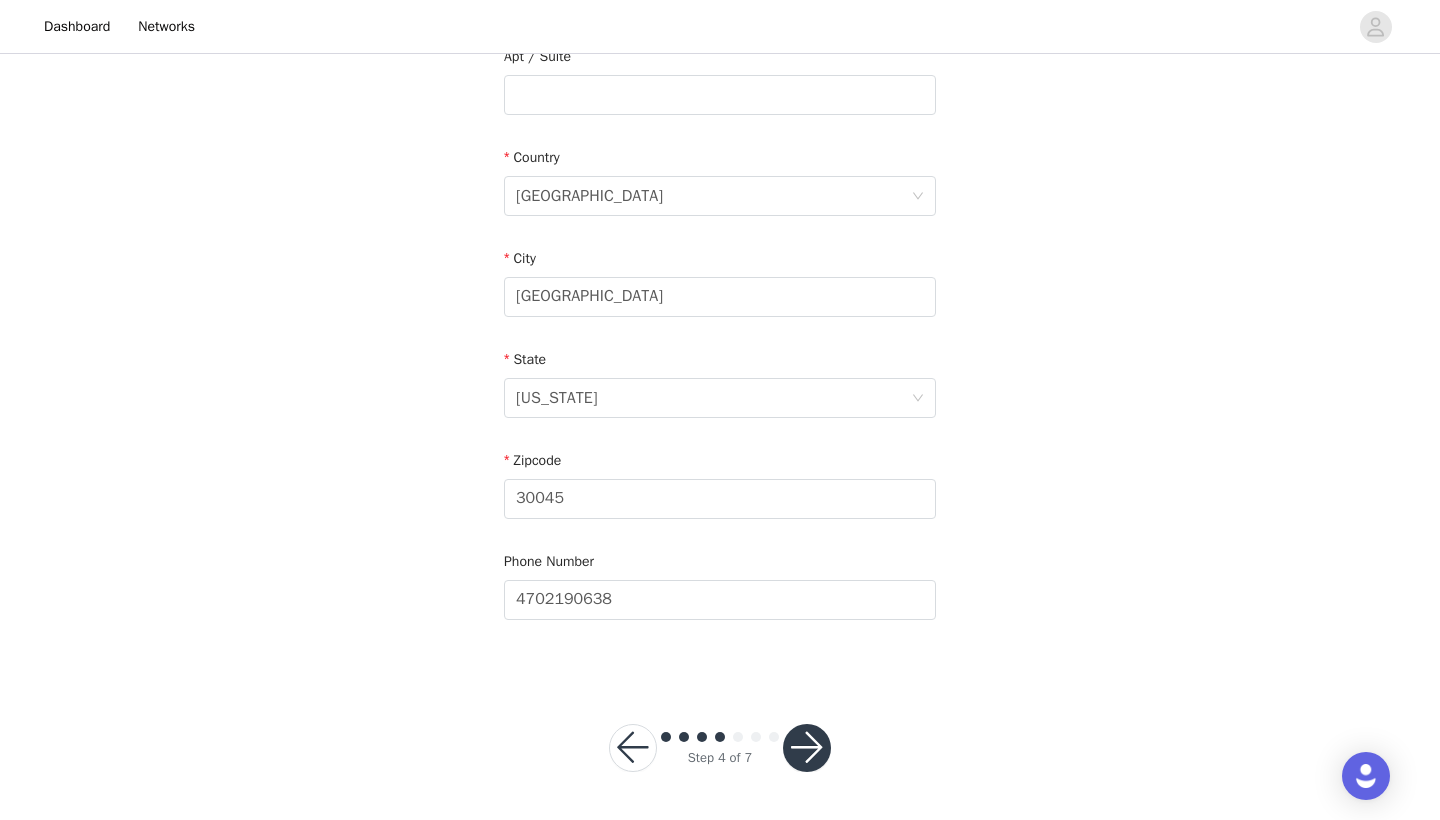 scroll, scrollTop: 543, scrollLeft: 0, axis: vertical 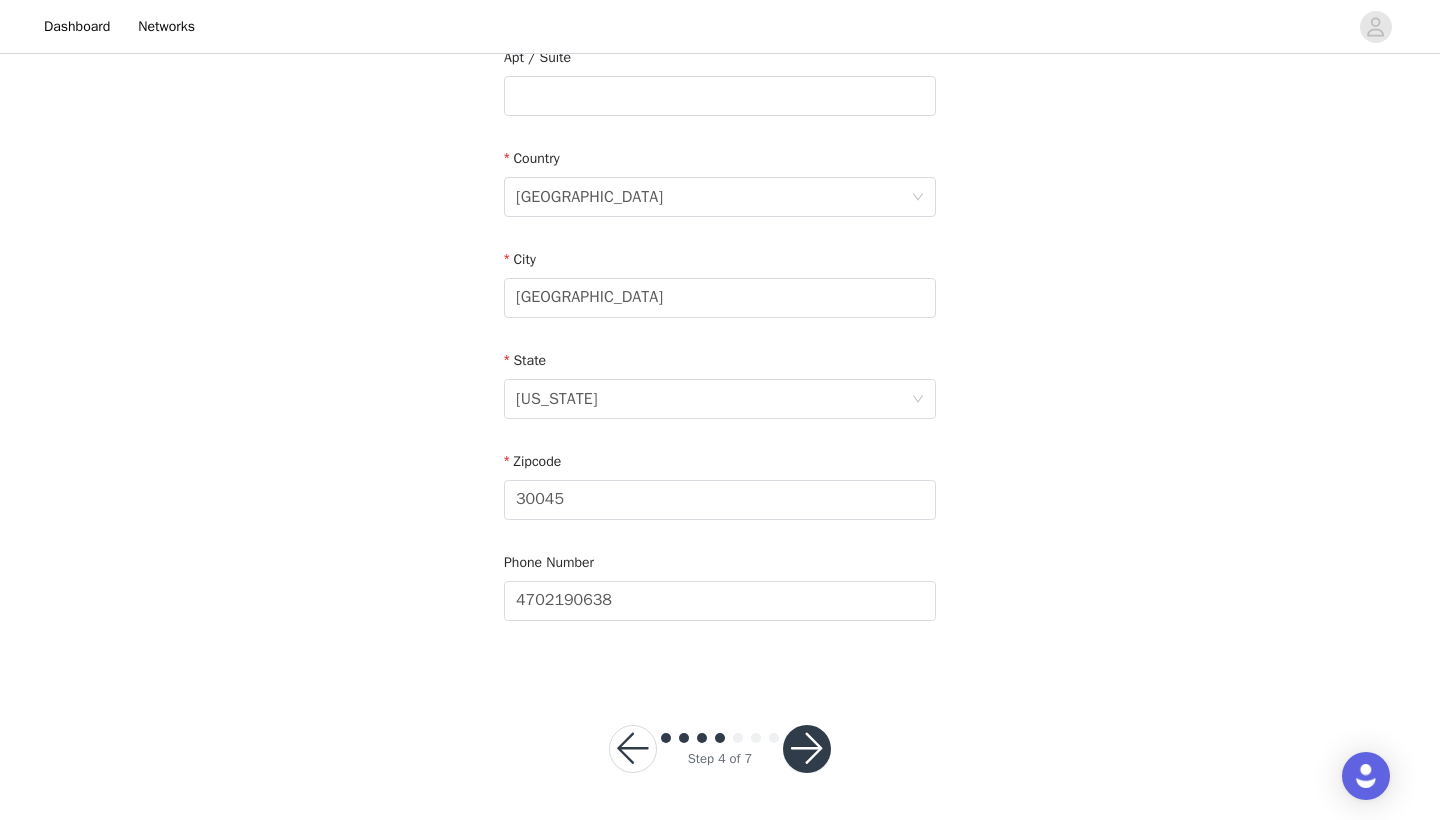click at bounding box center (807, 749) 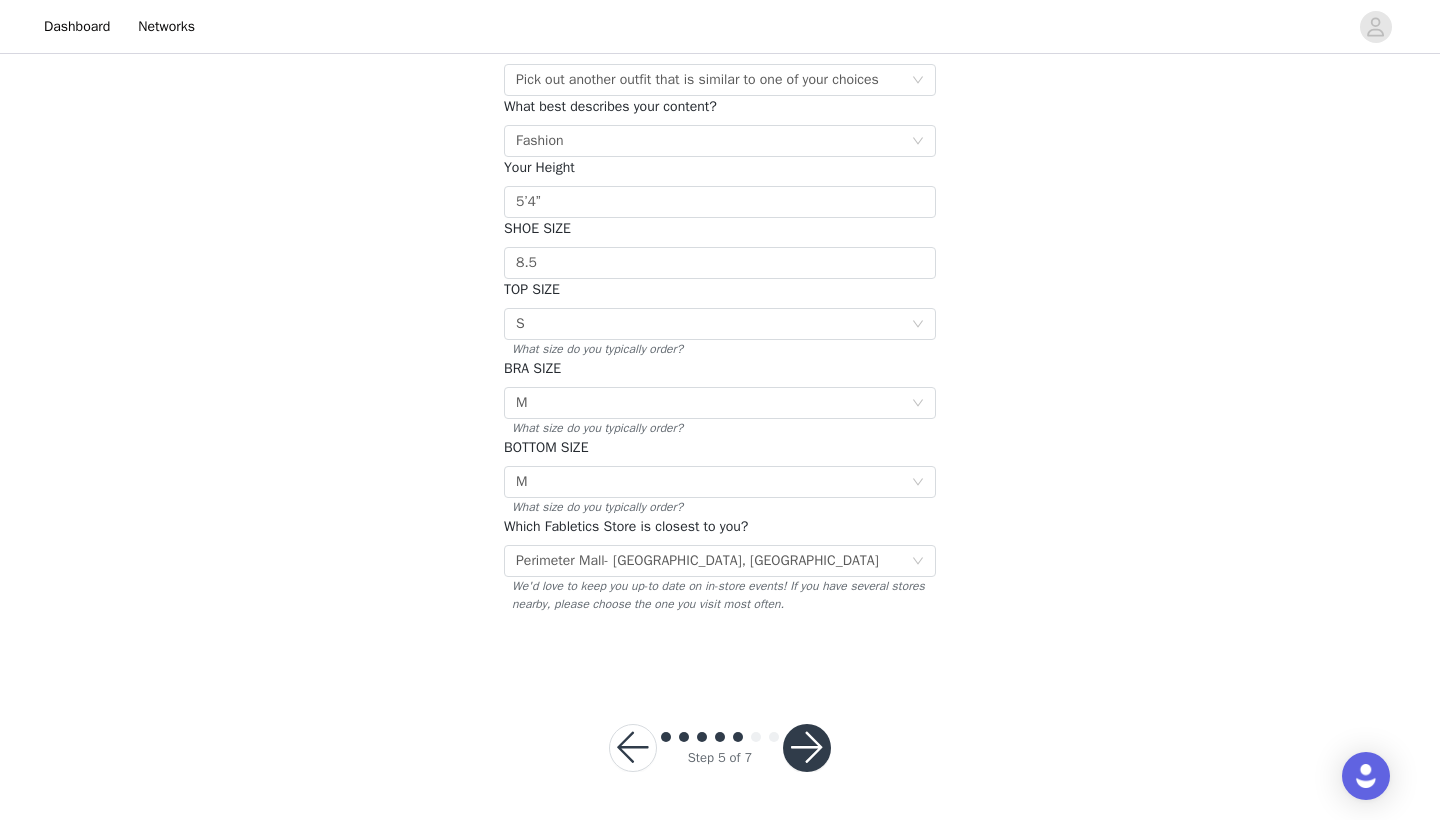 scroll, scrollTop: 255, scrollLeft: 0, axis: vertical 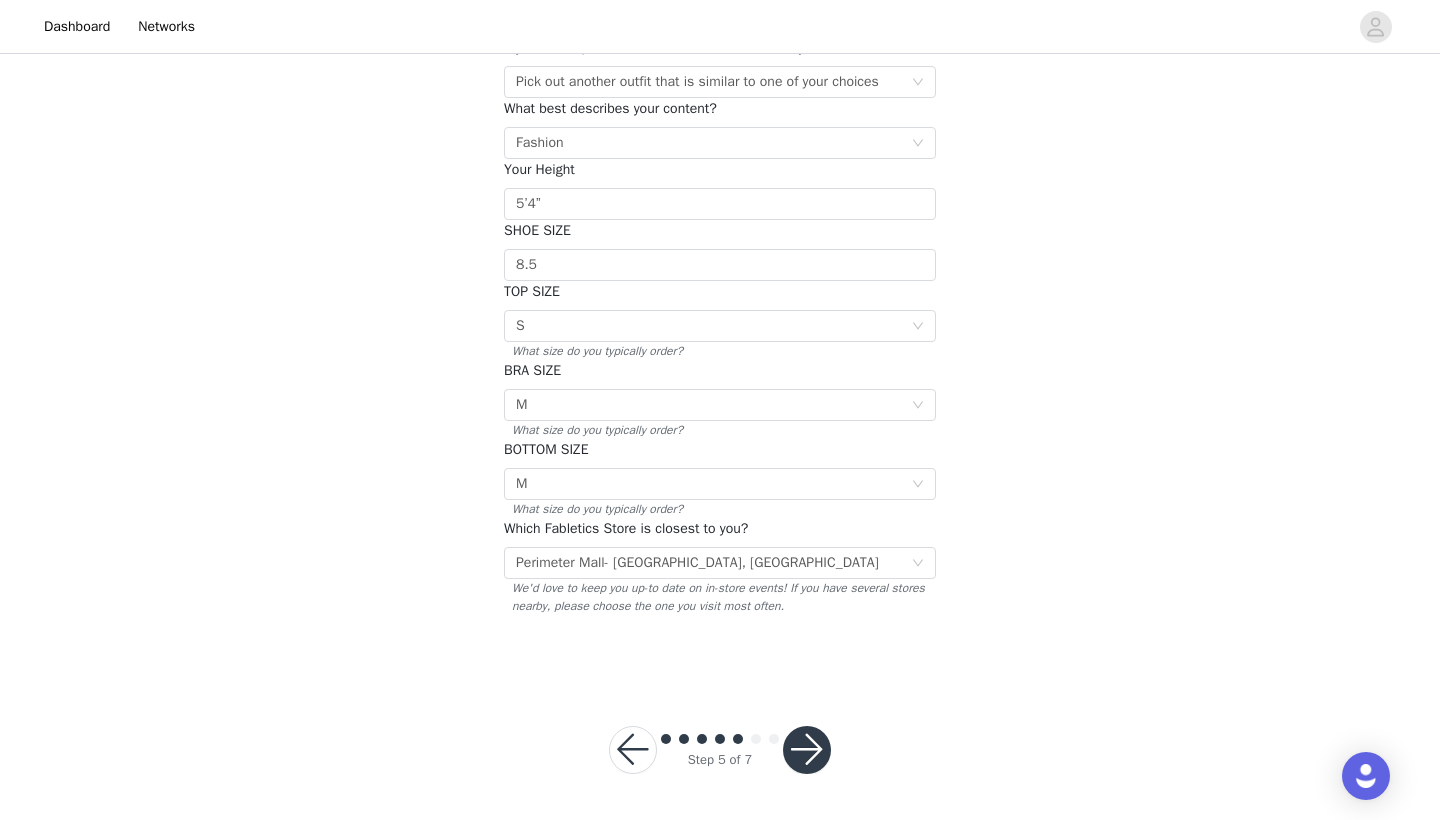 click at bounding box center (807, 750) 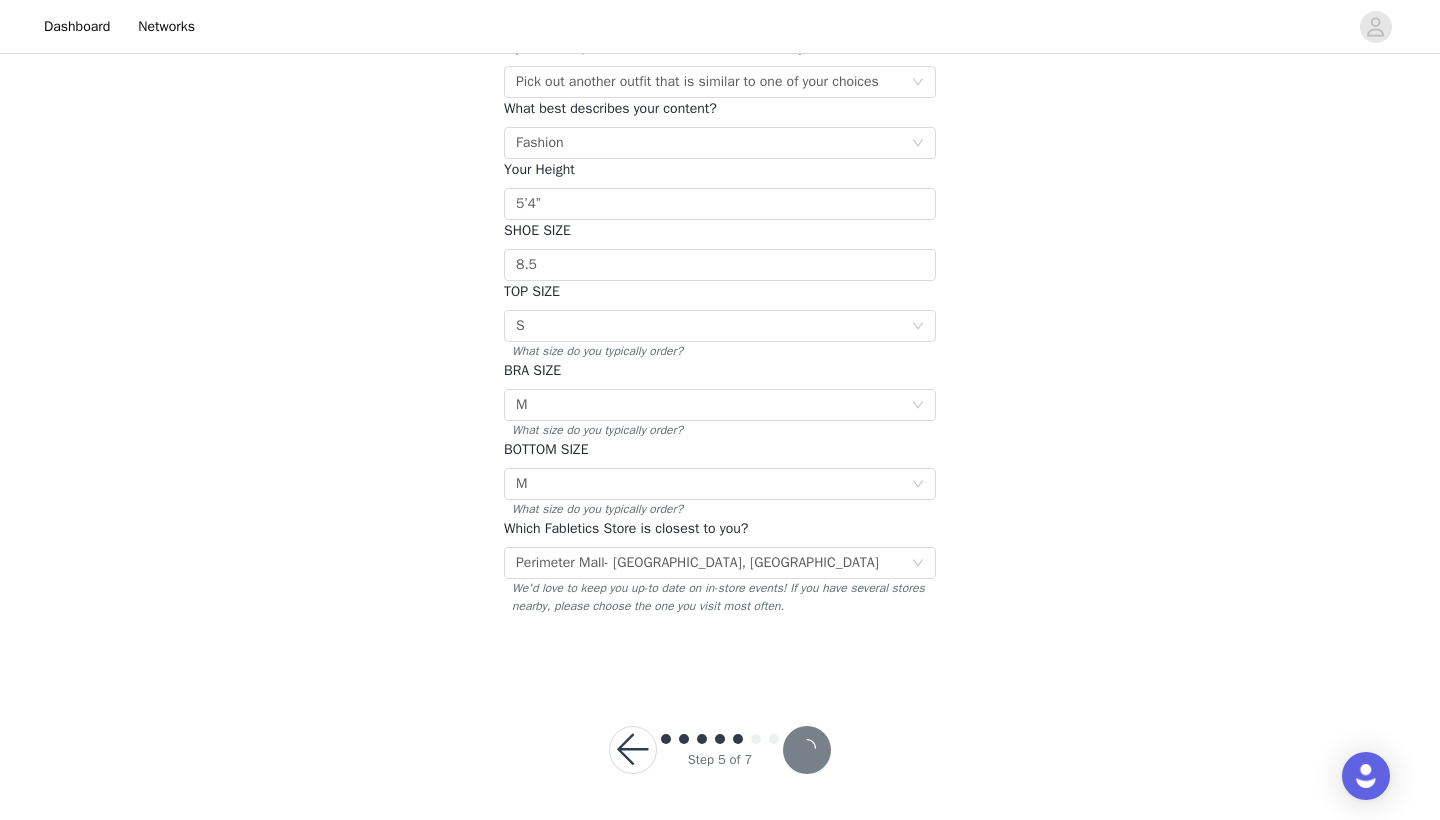scroll, scrollTop: 0, scrollLeft: 0, axis: both 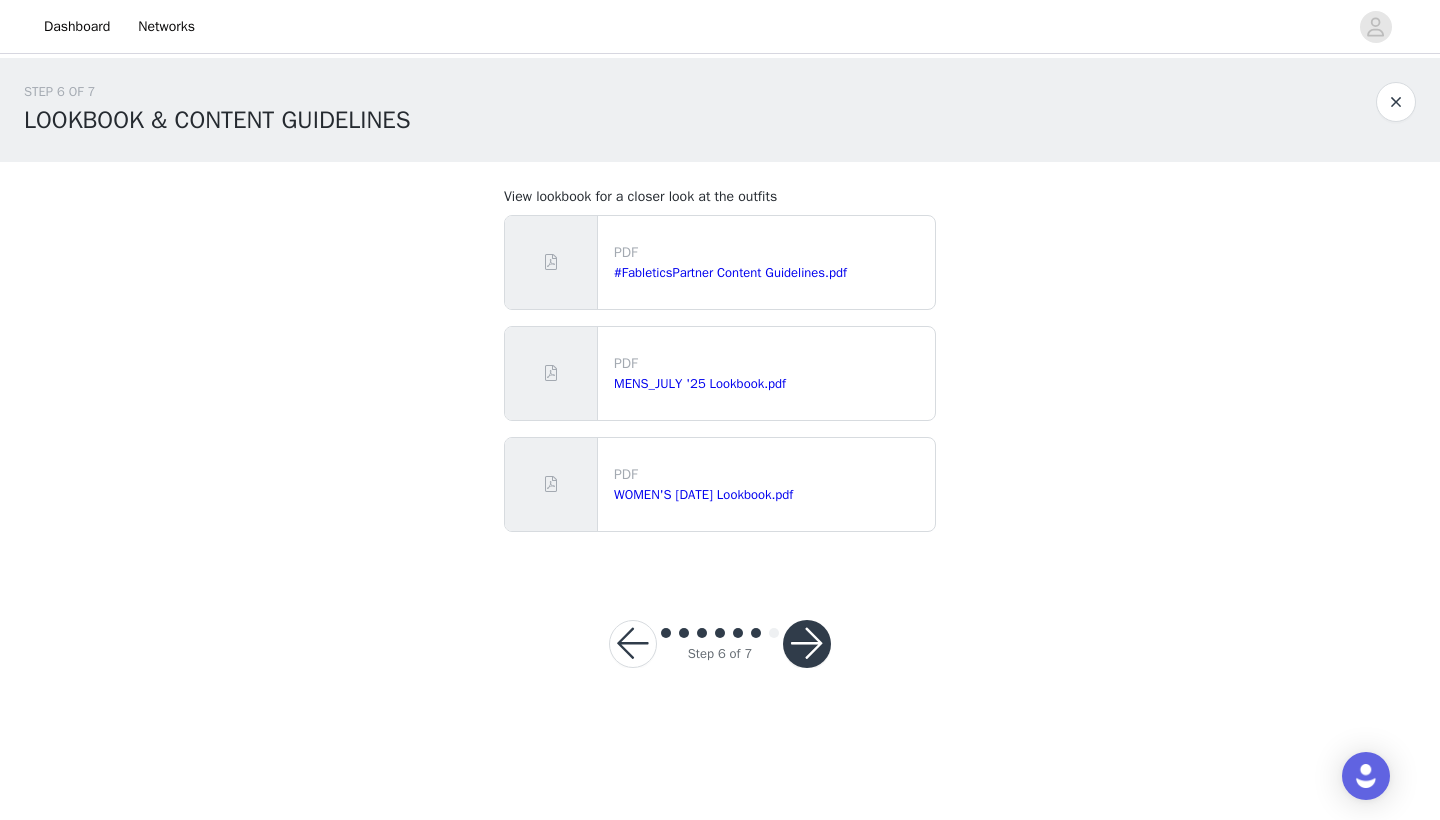 click at bounding box center [807, 644] 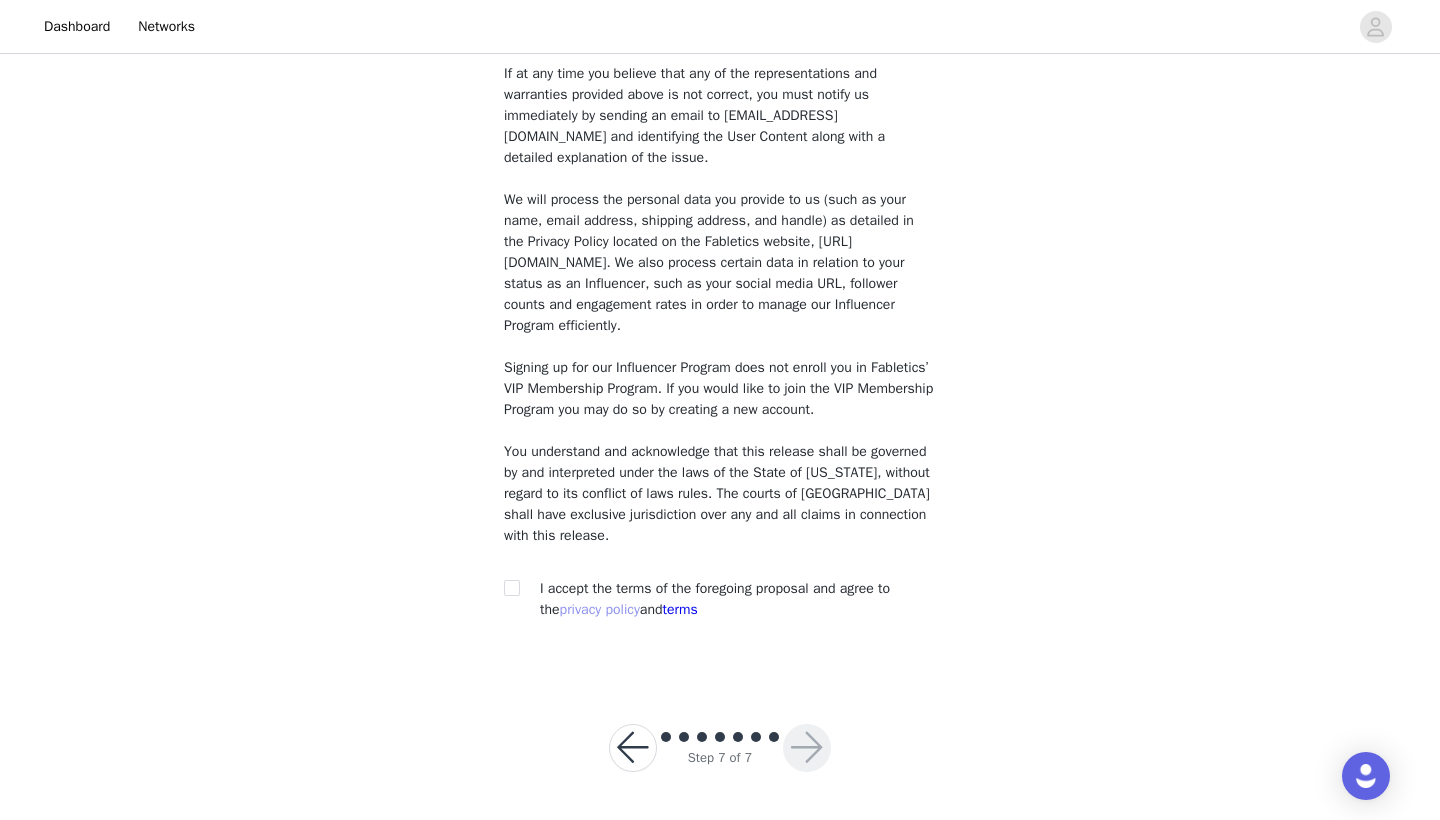 scroll, scrollTop: 1448, scrollLeft: 0, axis: vertical 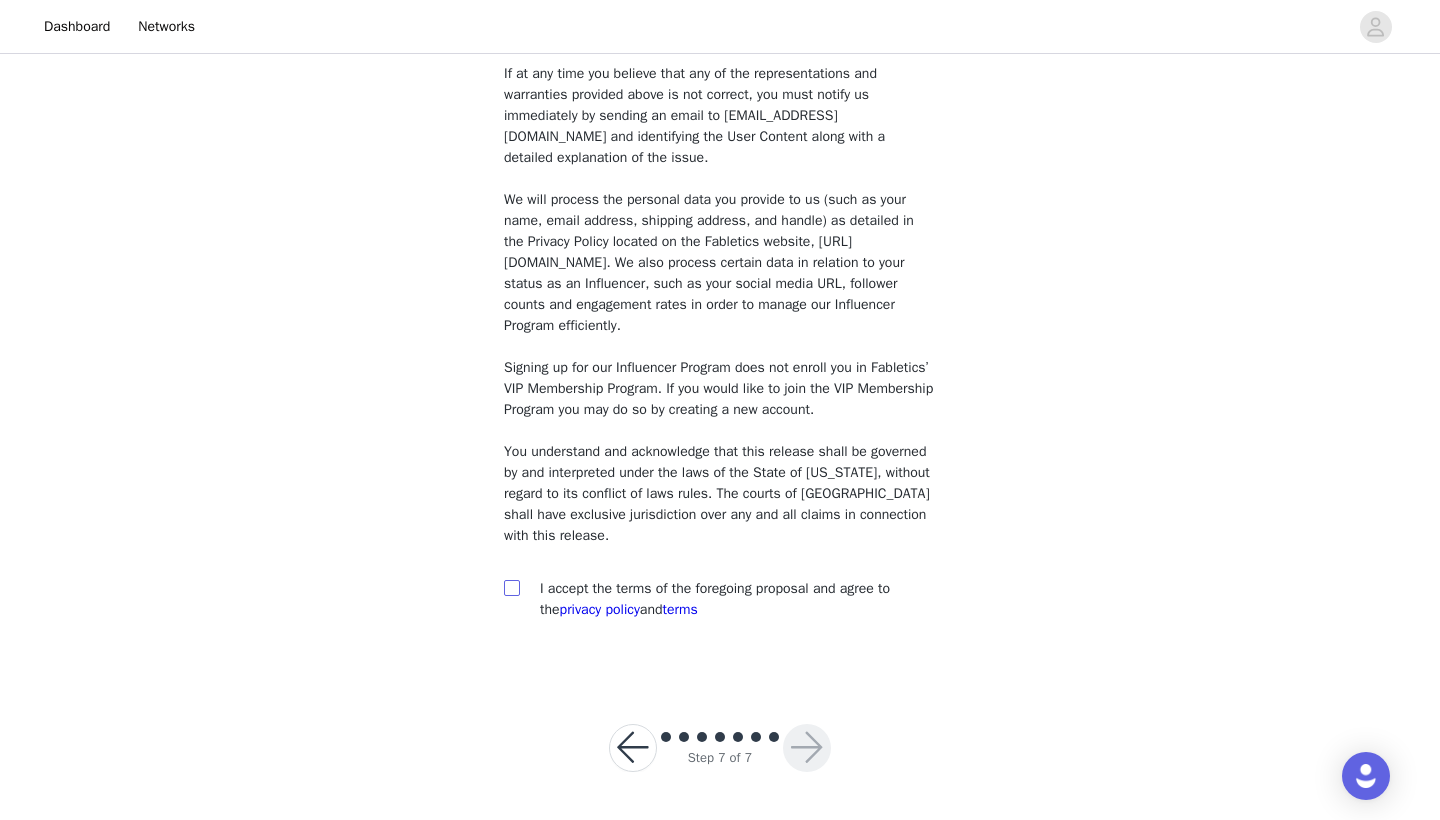 click at bounding box center [511, 587] 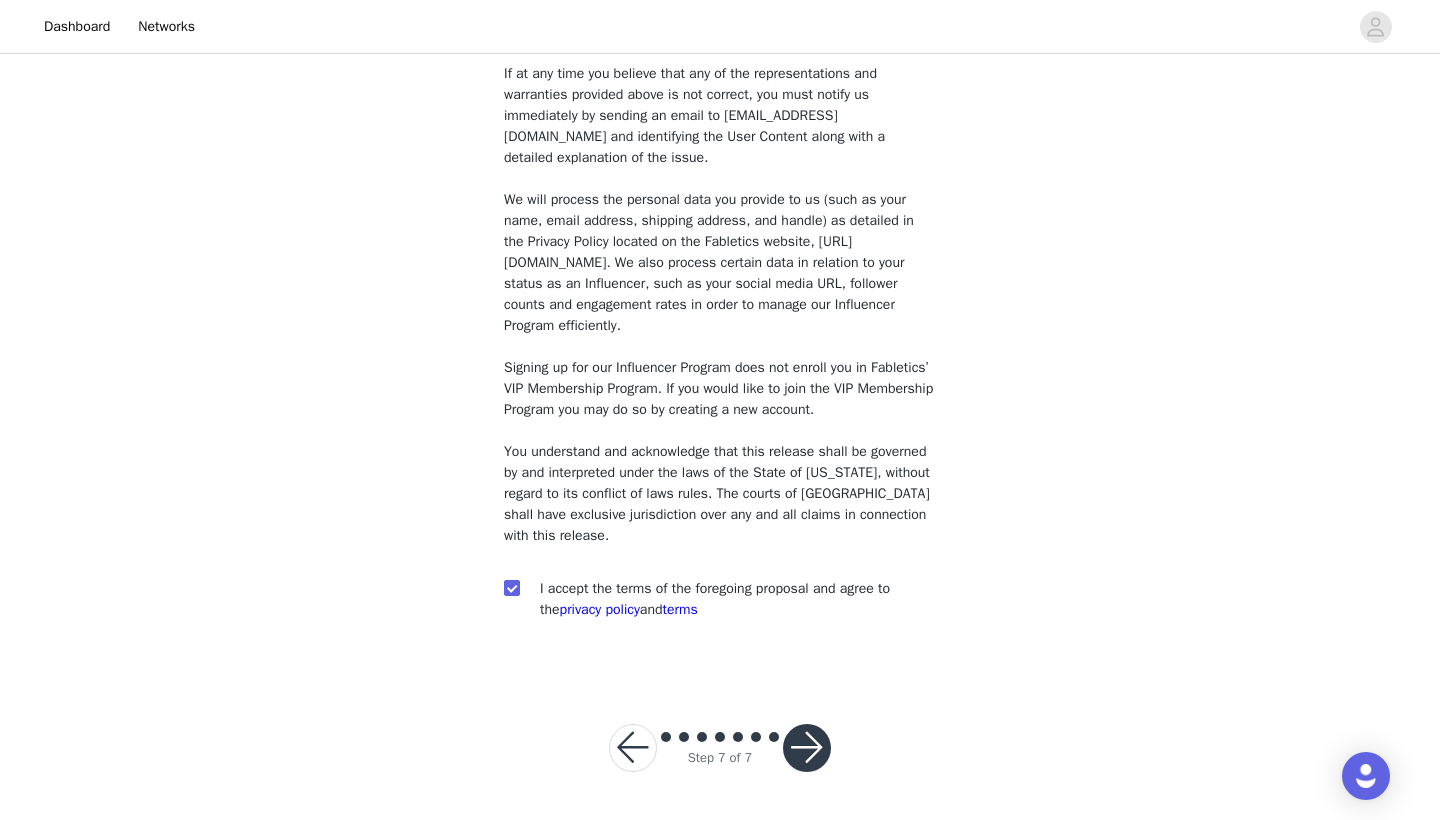 click at bounding box center (807, 748) 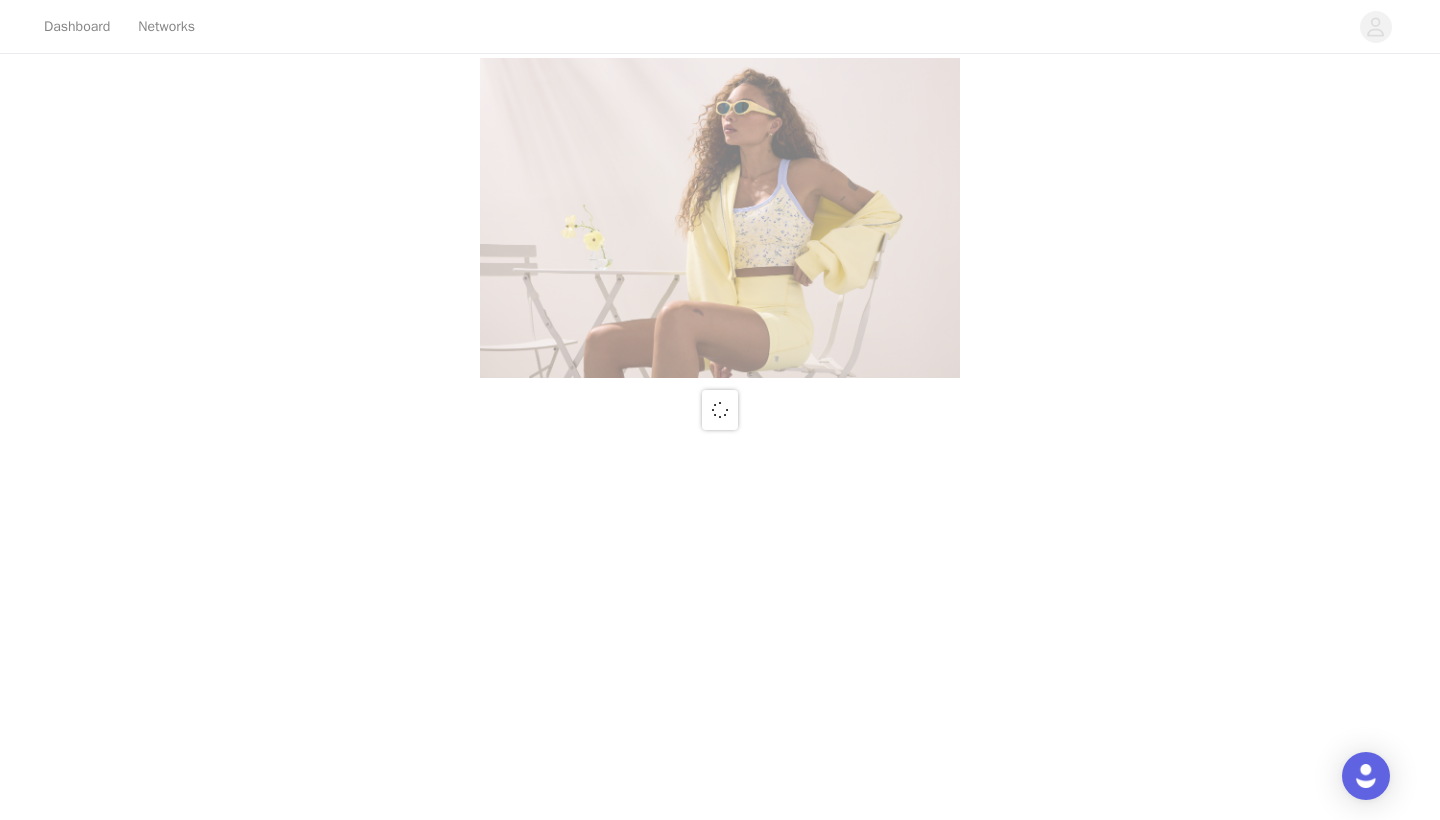 scroll, scrollTop: 0, scrollLeft: 0, axis: both 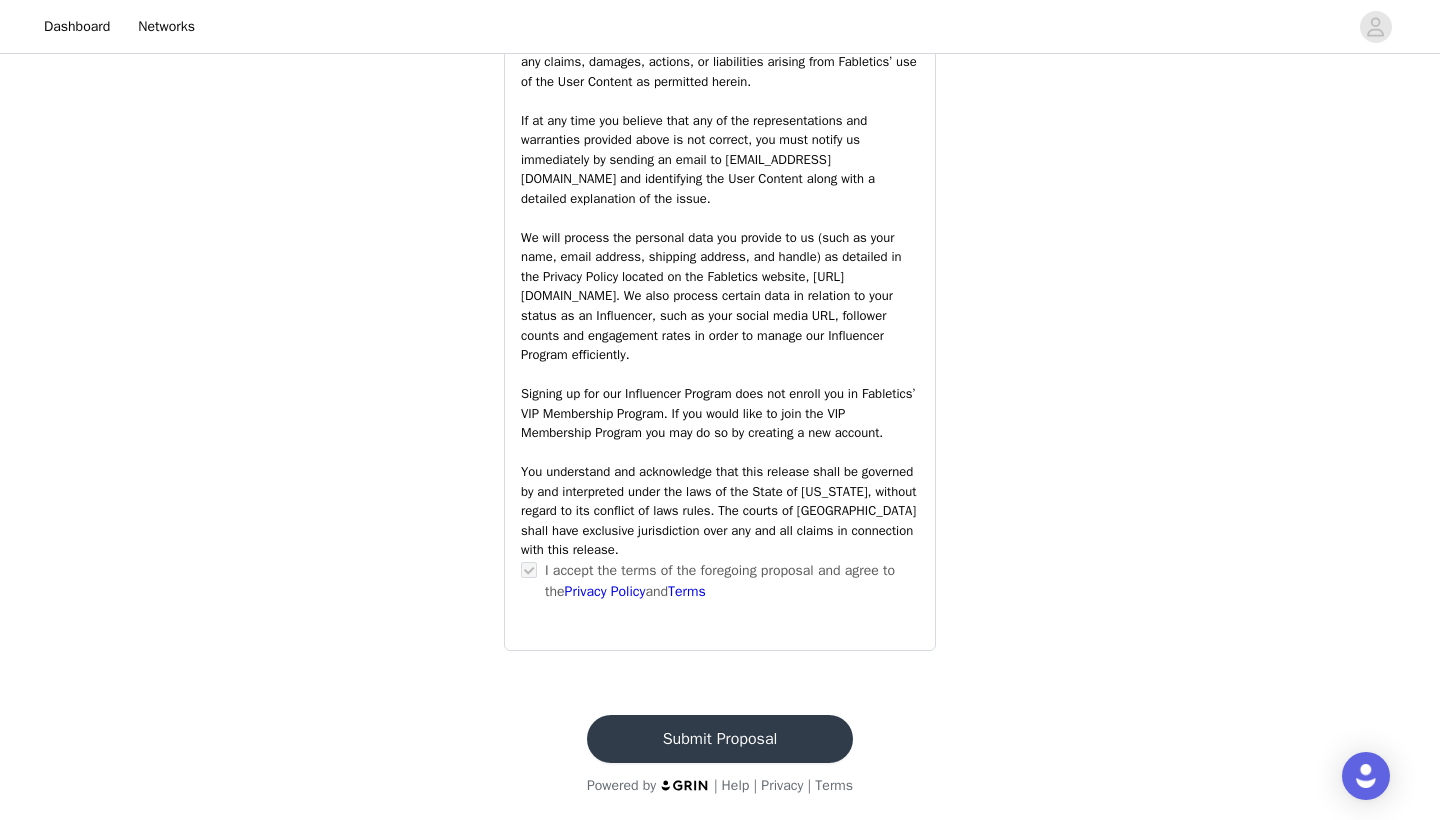 click on "Submit Proposal" at bounding box center (720, 739) 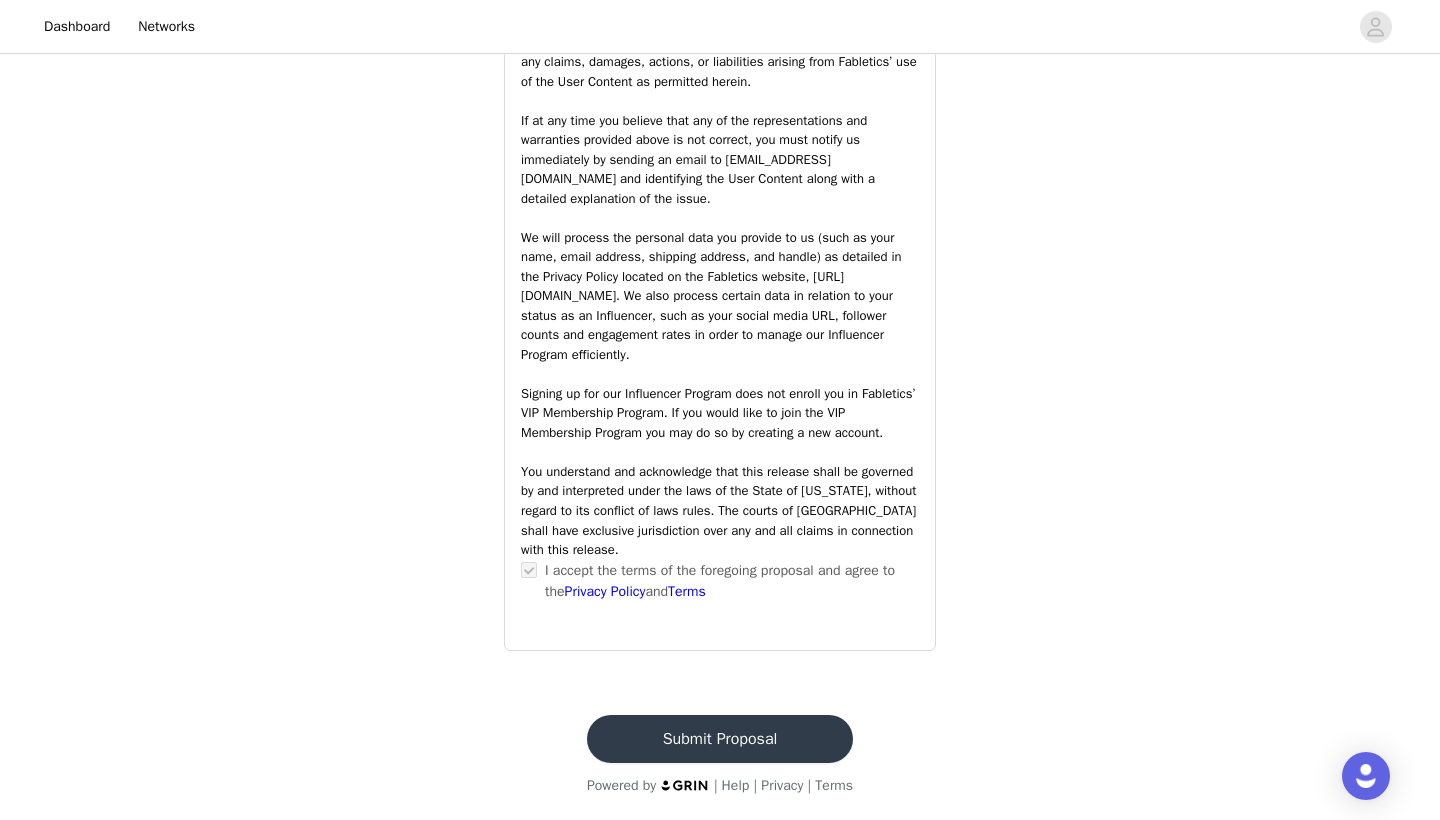 scroll, scrollTop: 0, scrollLeft: 0, axis: both 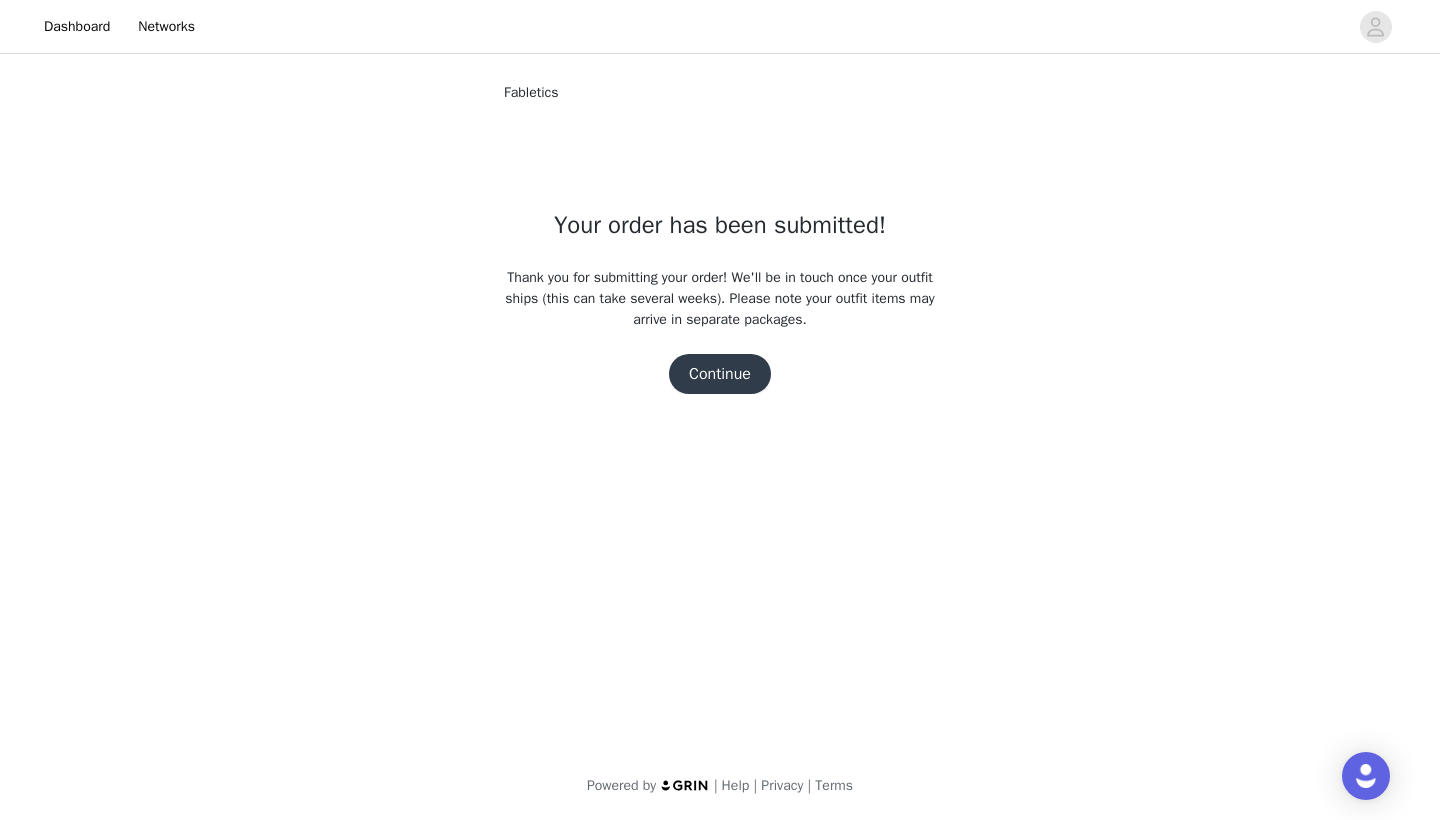 click on "Continue" at bounding box center (720, 374) 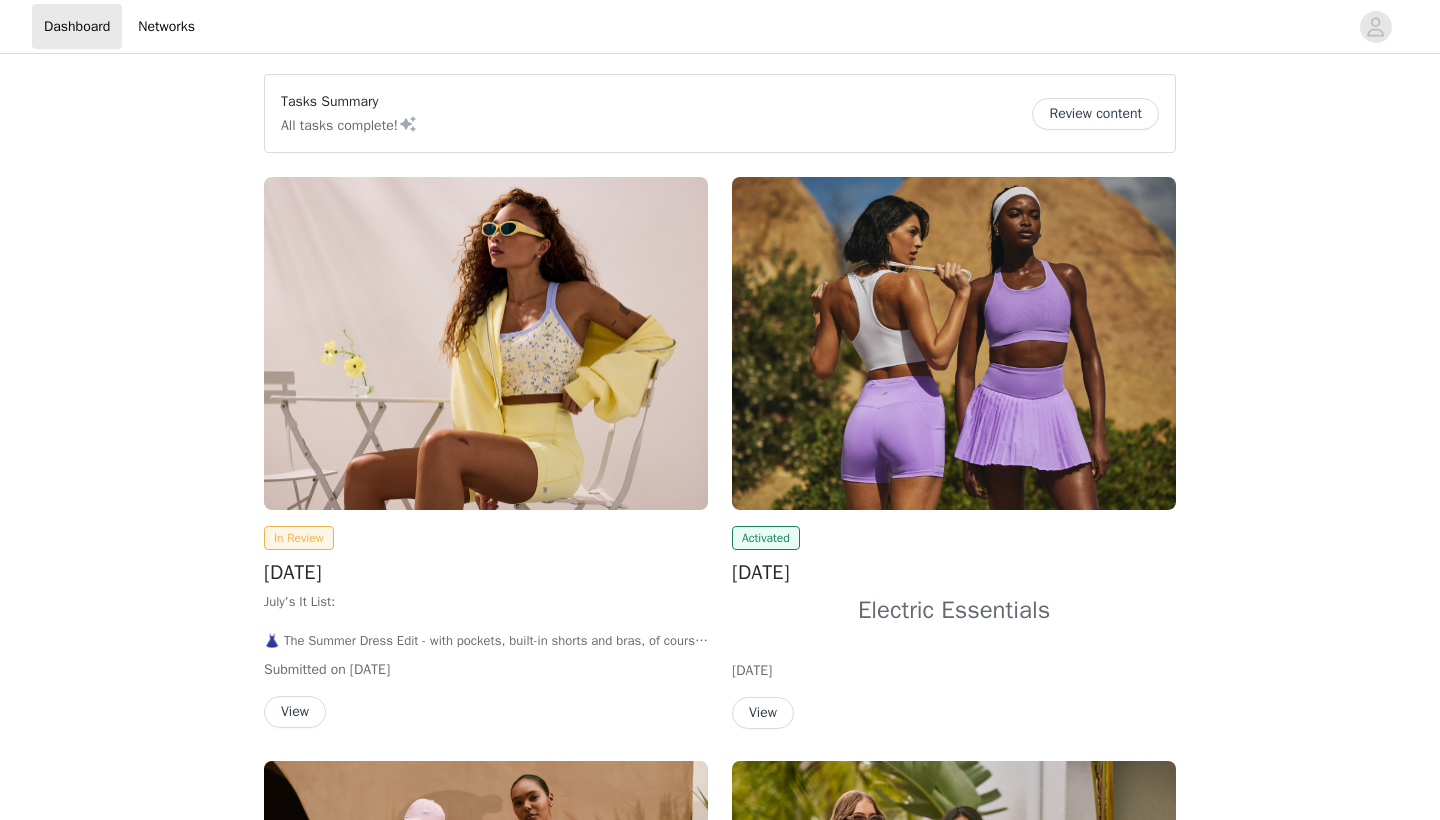 scroll, scrollTop: 0, scrollLeft: 0, axis: both 